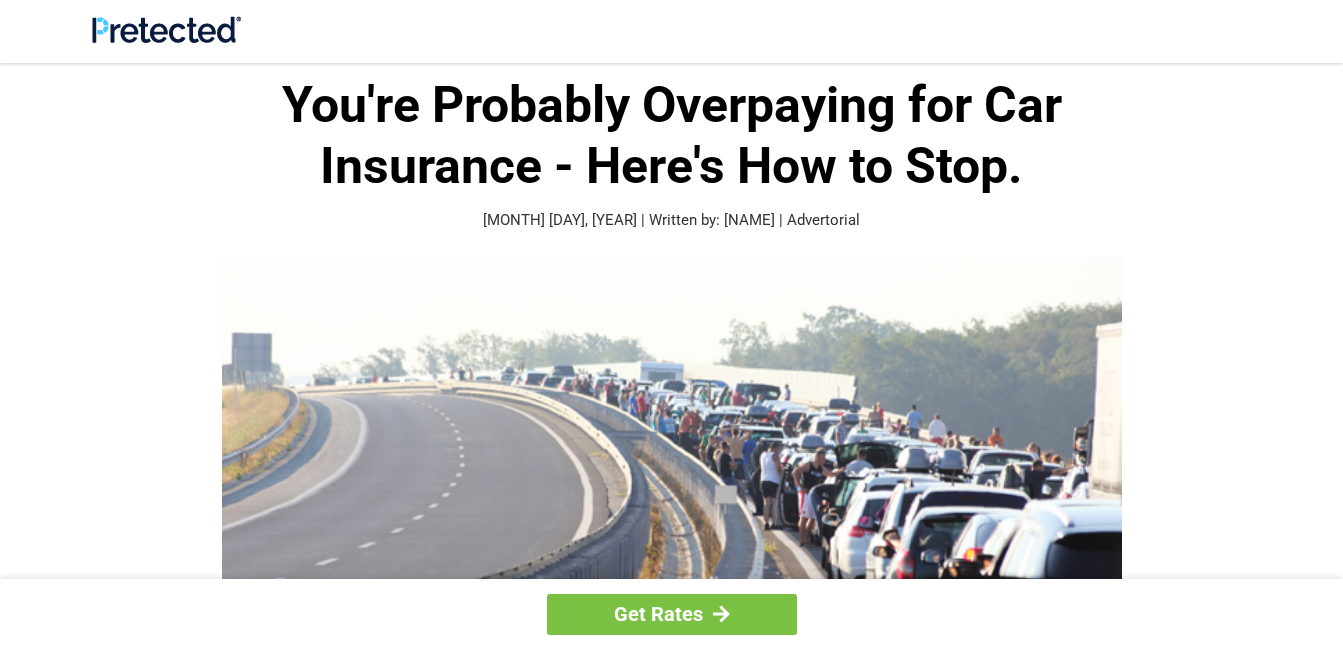 scroll, scrollTop: 0, scrollLeft: 0, axis: both 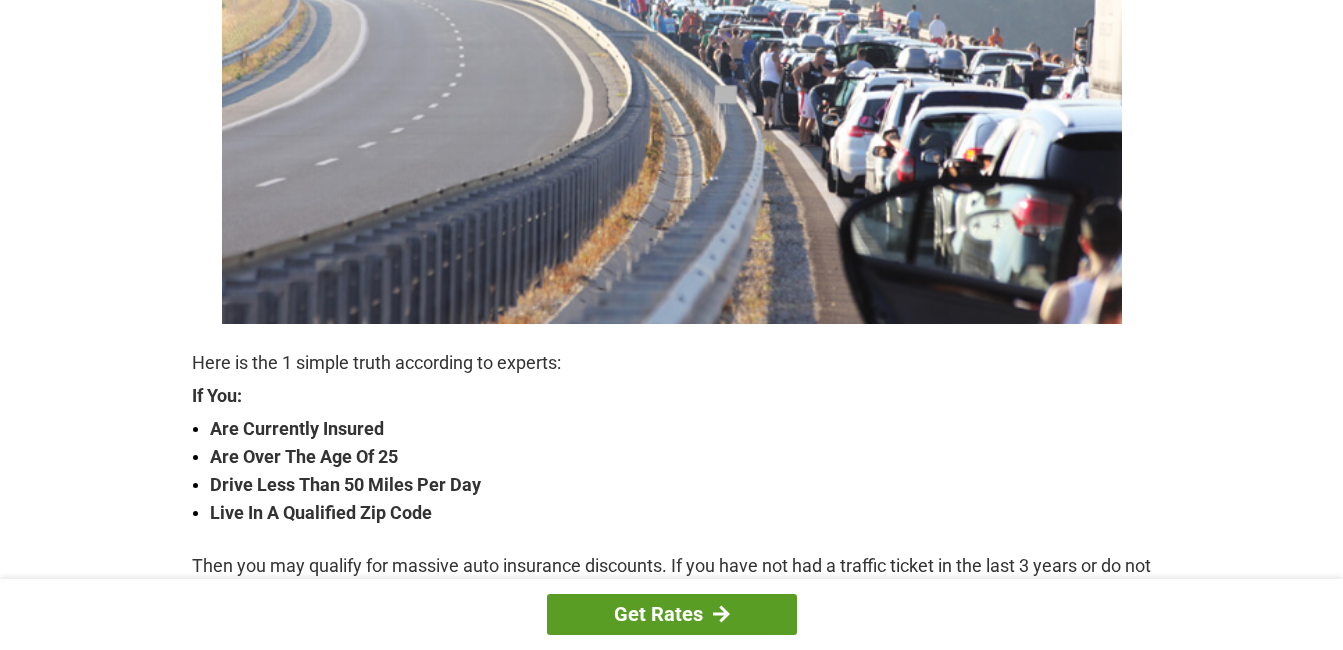 click on "Get Rates" at bounding box center (672, 614) 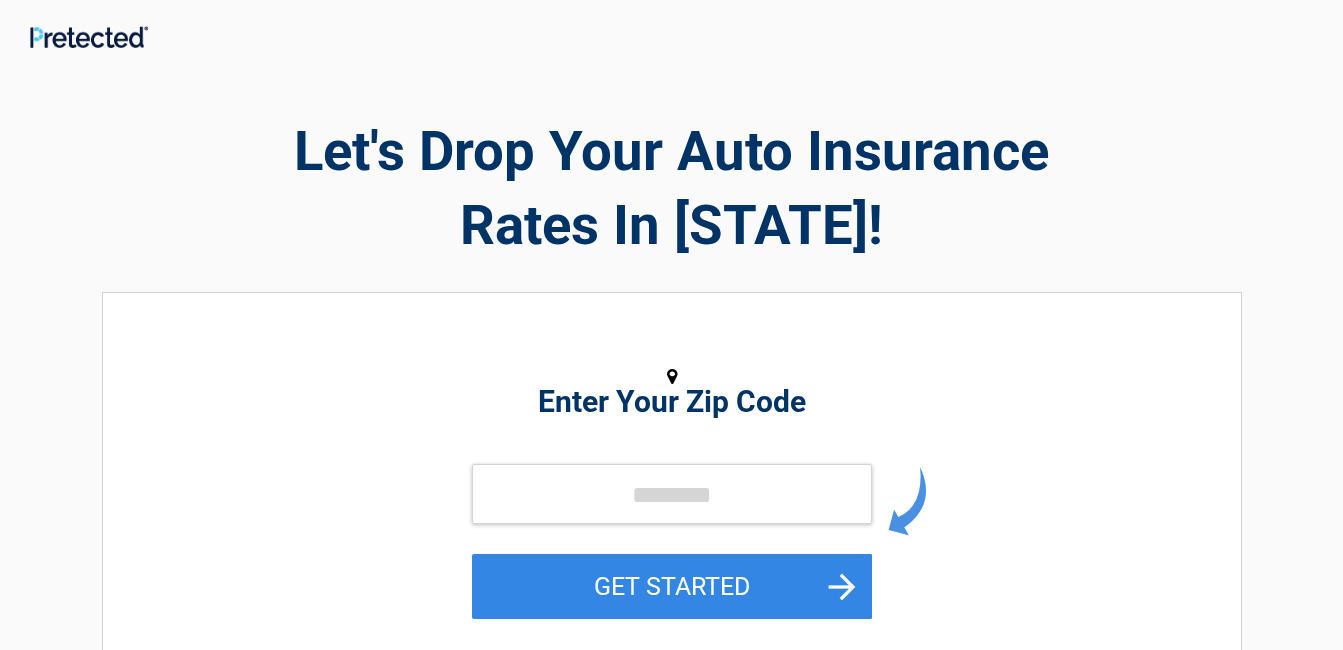 scroll, scrollTop: 0, scrollLeft: 0, axis: both 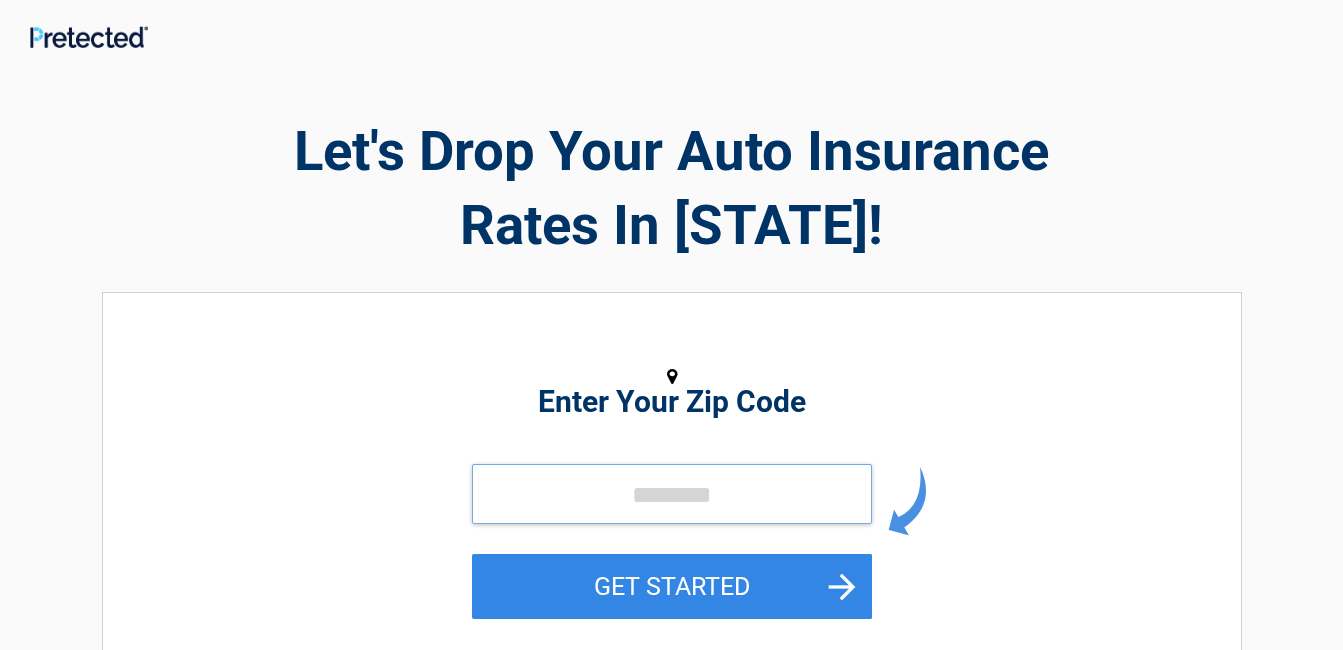 click at bounding box center (672, 494) 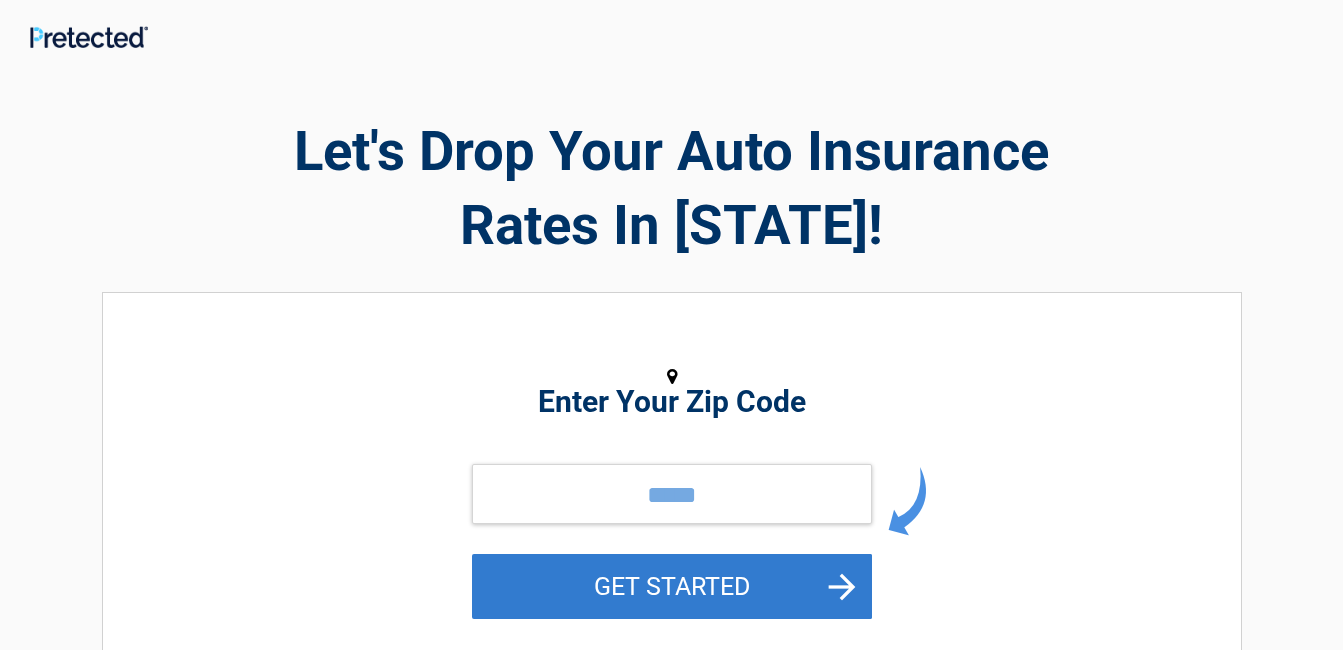 click on "GET STARTED" at bounding box center [672, 586] 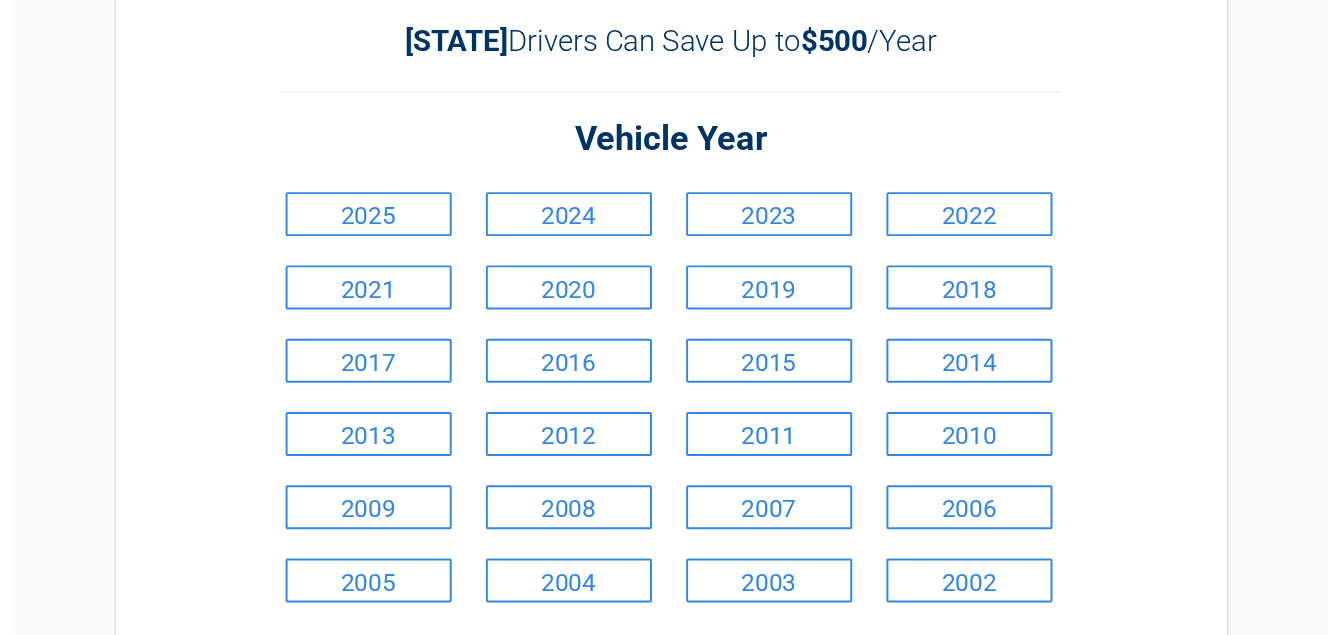 scroll, scrollTop: 200, scrollLeft: 0, axis: vertical 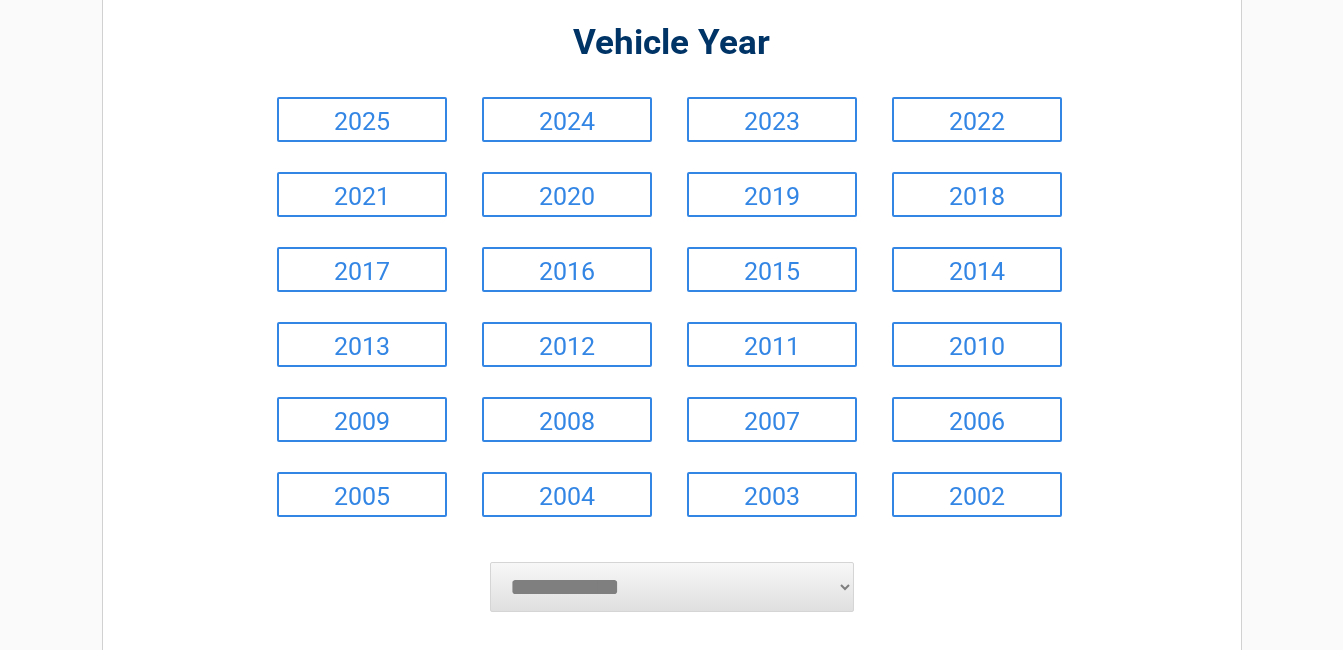 click on "**********" at bounding box center (672, 278) 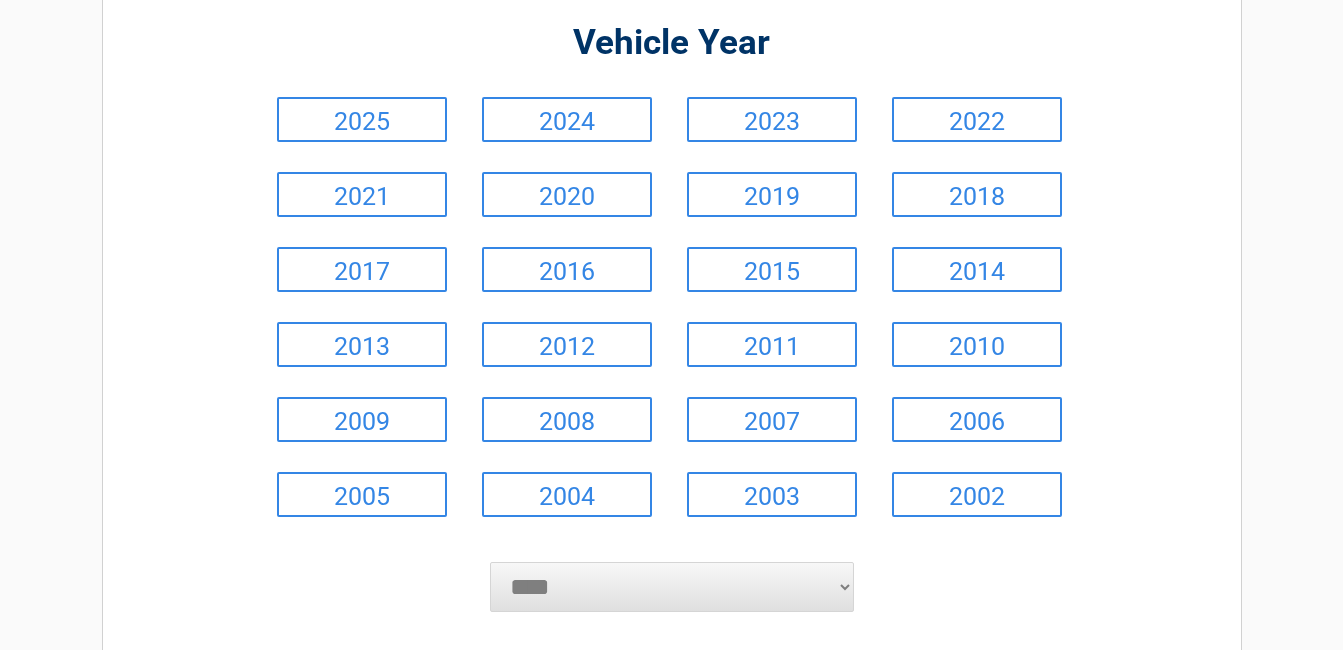 click on "**********" at bounding box center (672, 587) 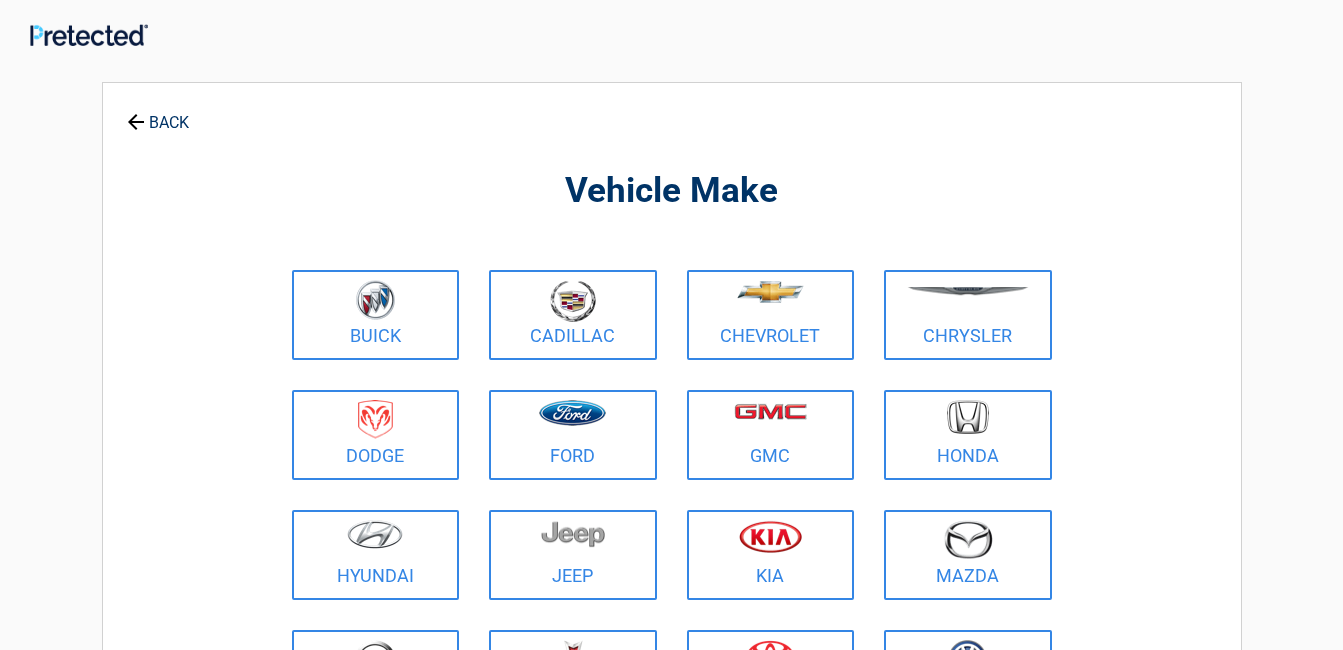 scroll, scrollTop: 0, scrollLeft: 0, axis: both 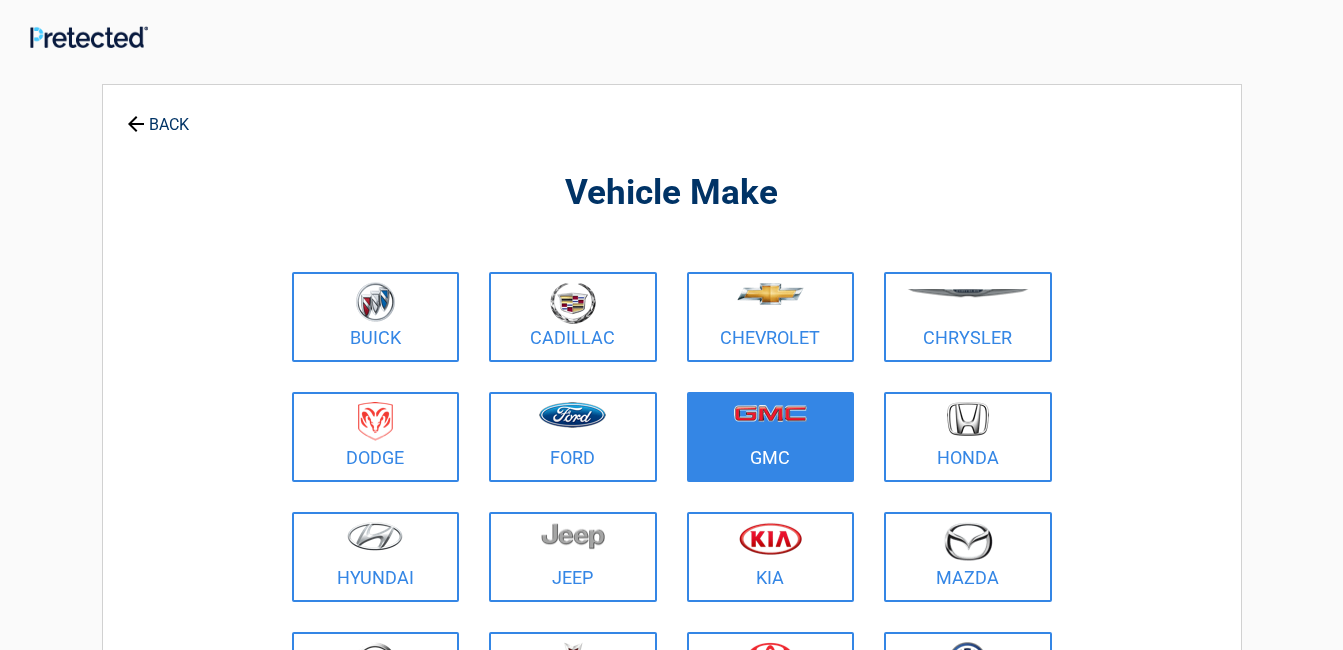 click on "GMC" at bounding box center (771, 437) 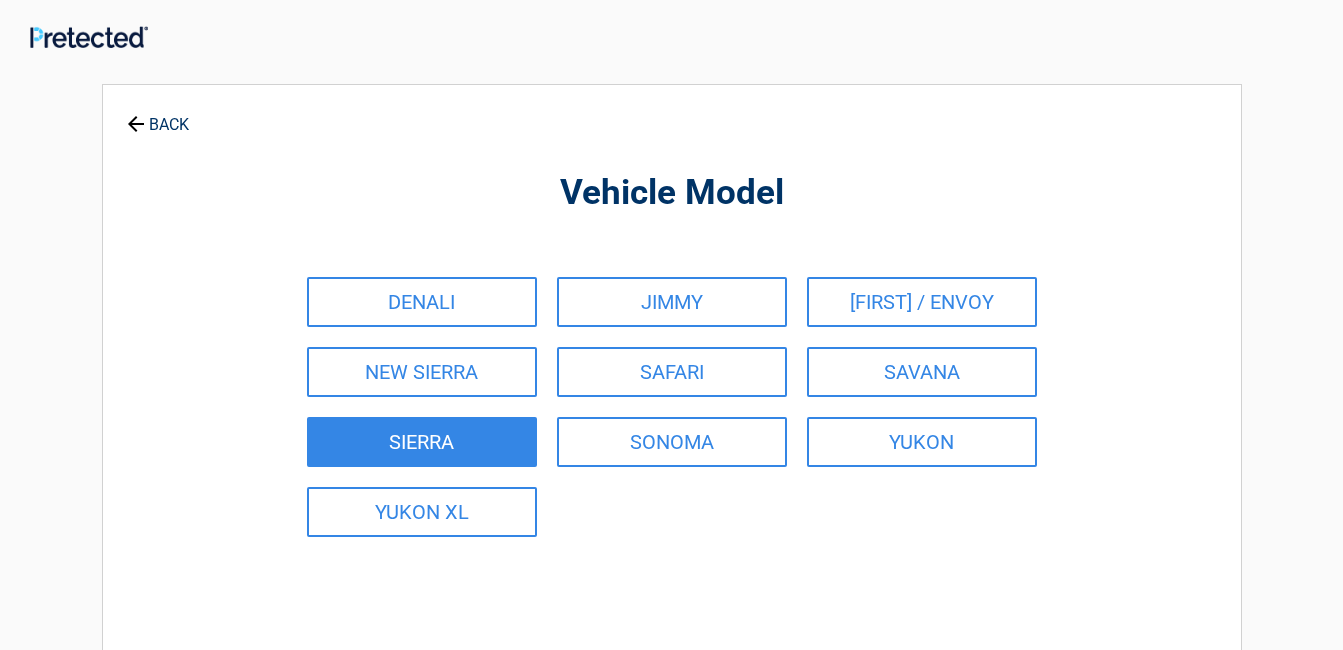 click on "SIERRA" at bounding box center [422, 442] 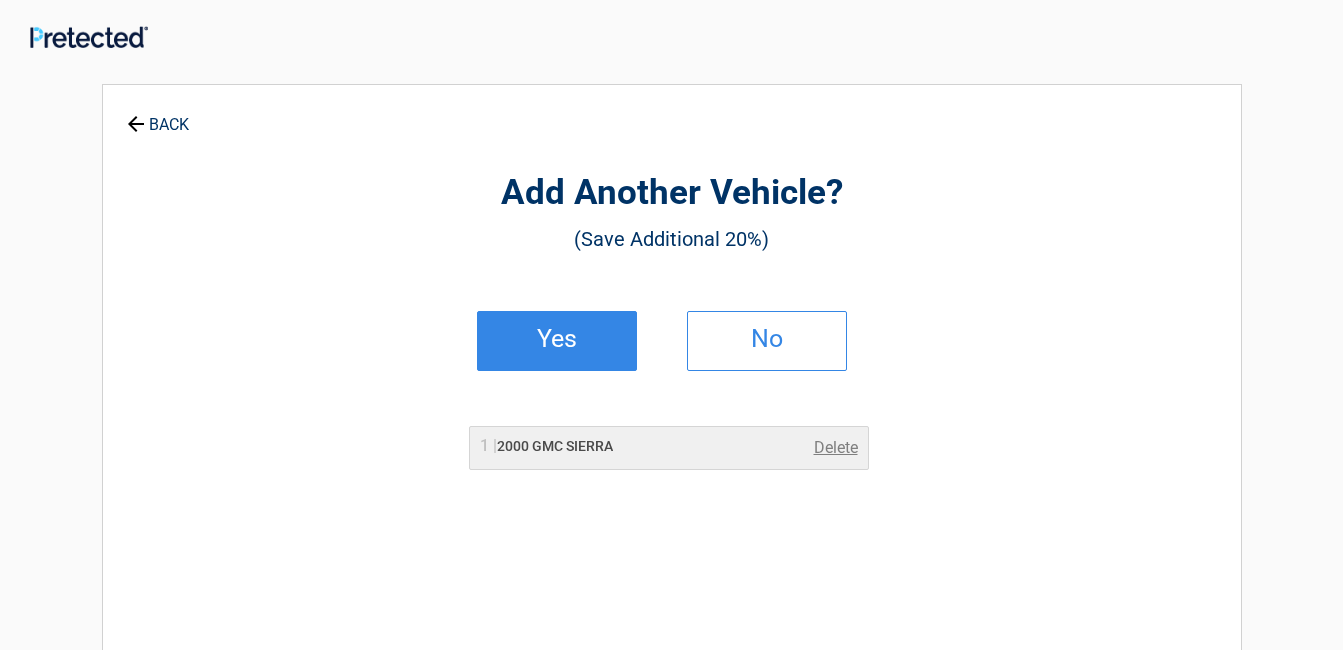 click on "Yes" at bounding box center [557, 341] 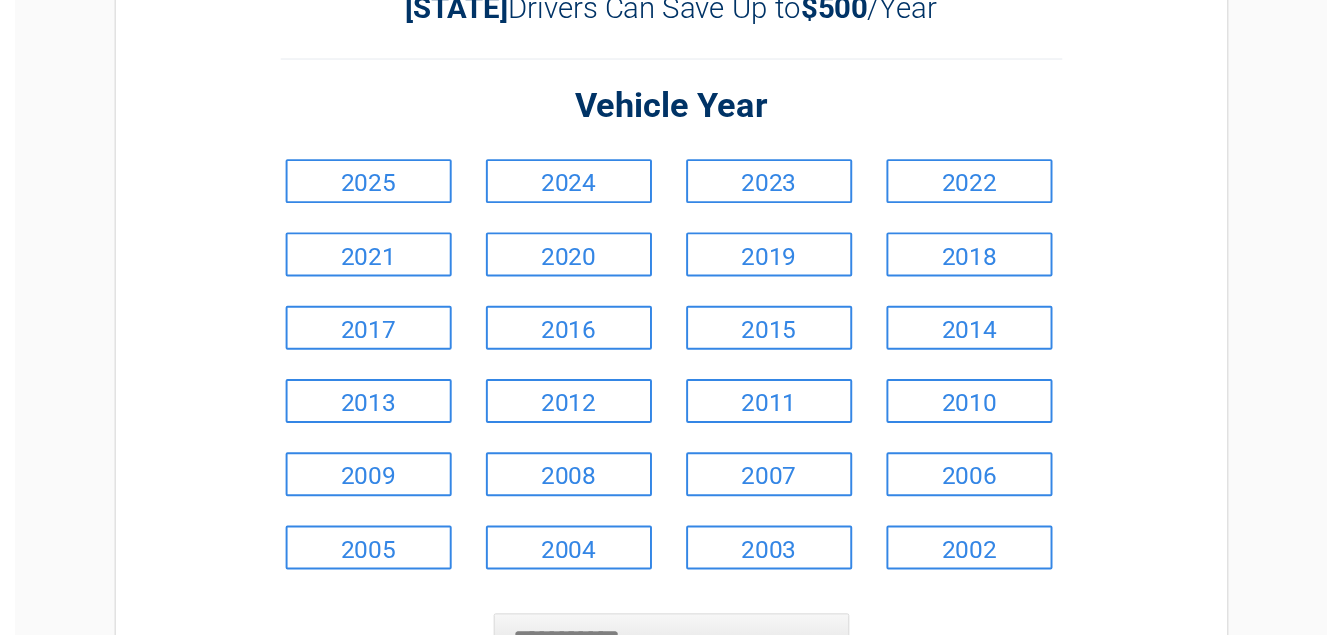 scroll, scrollTop: 200, scrollLeft: 0, axis: vertical 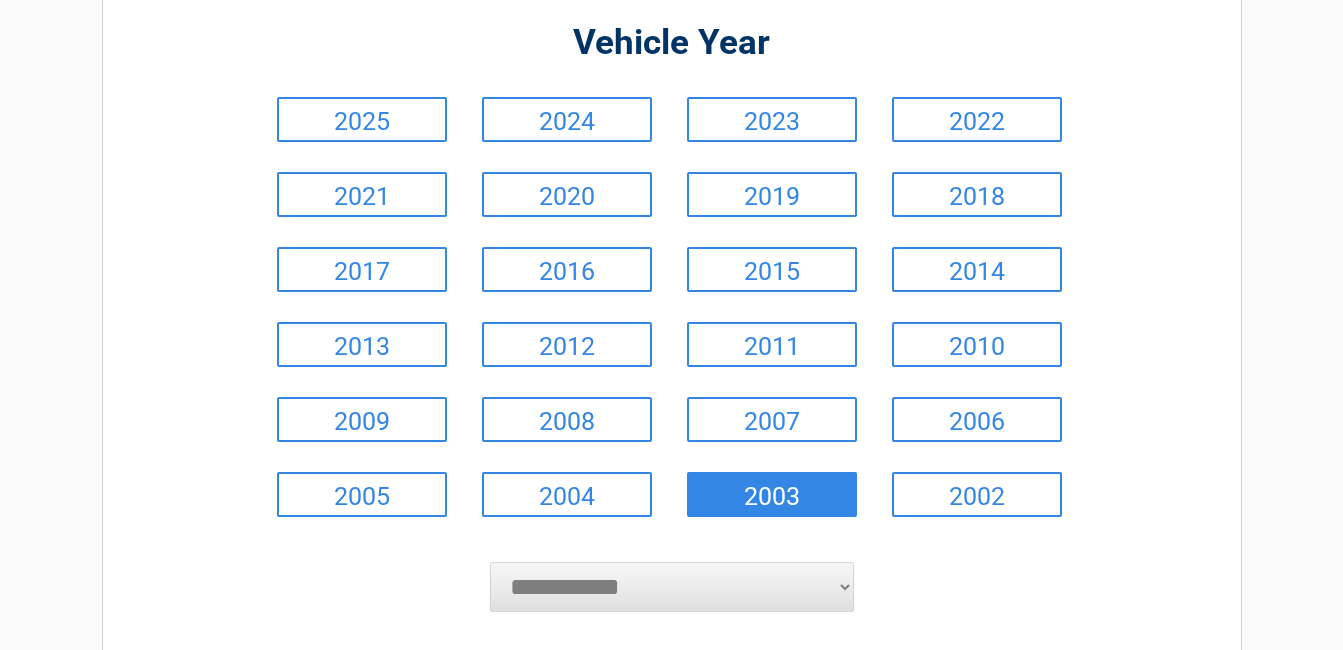 click on "2003" at bounding box center [772, 494] 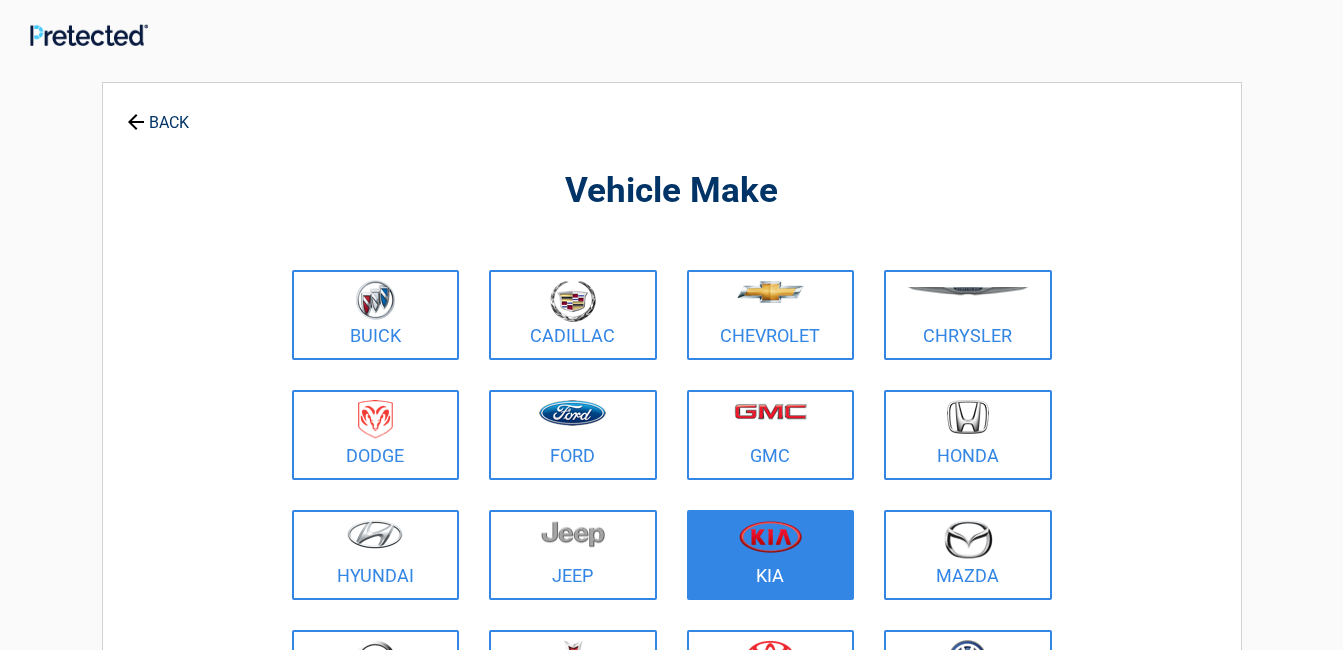 scroll, scrollTop: 0, scrollLeft: 0, axis: both 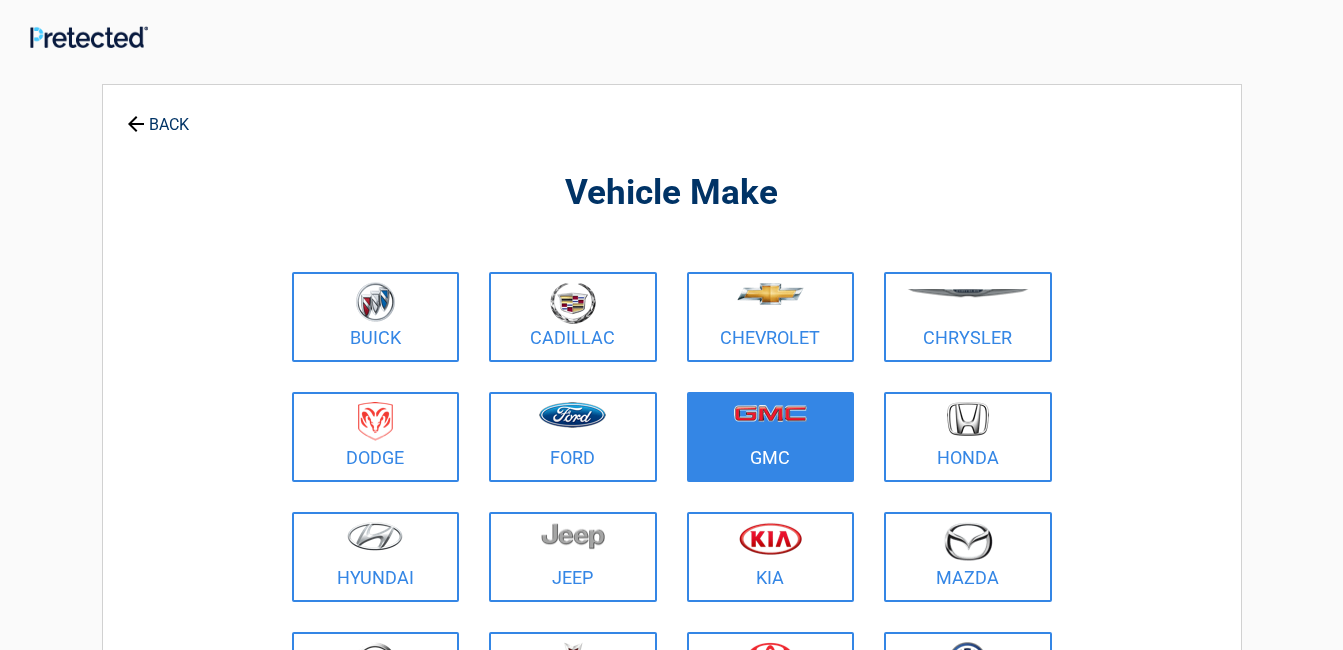 click on "GMC" at bounding box center (771, 437) 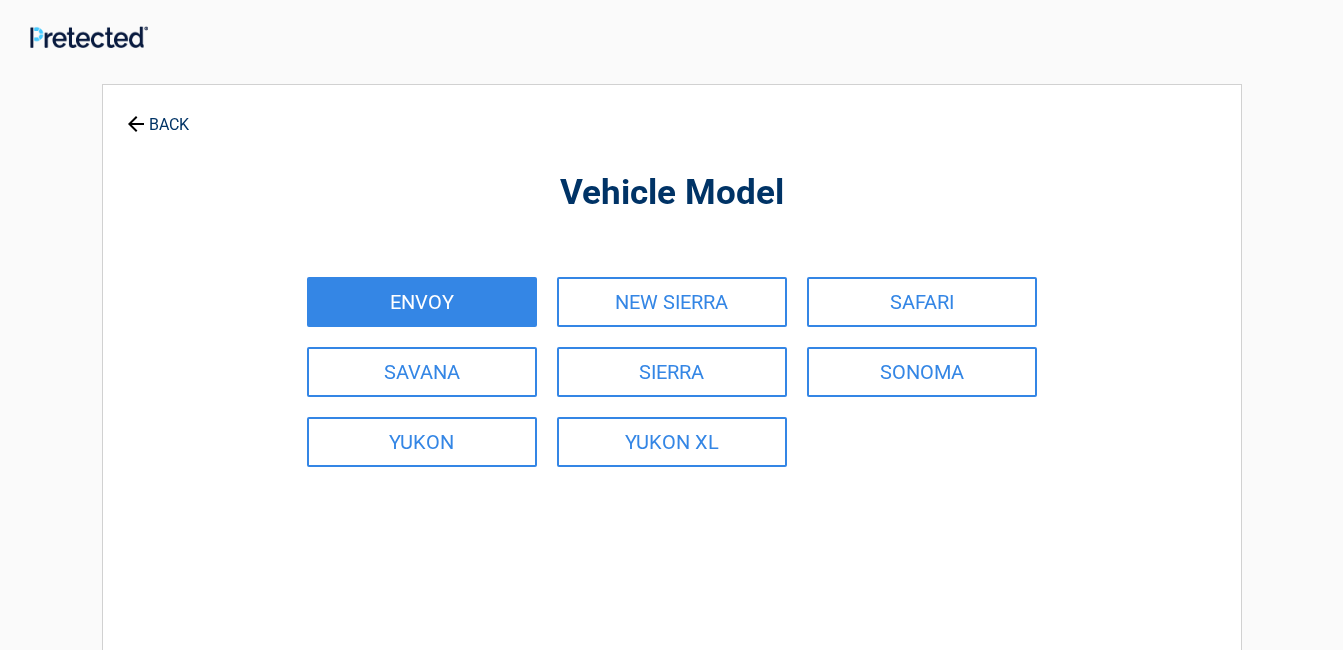 click on "ENVOY" at bounding box center [422, 302] 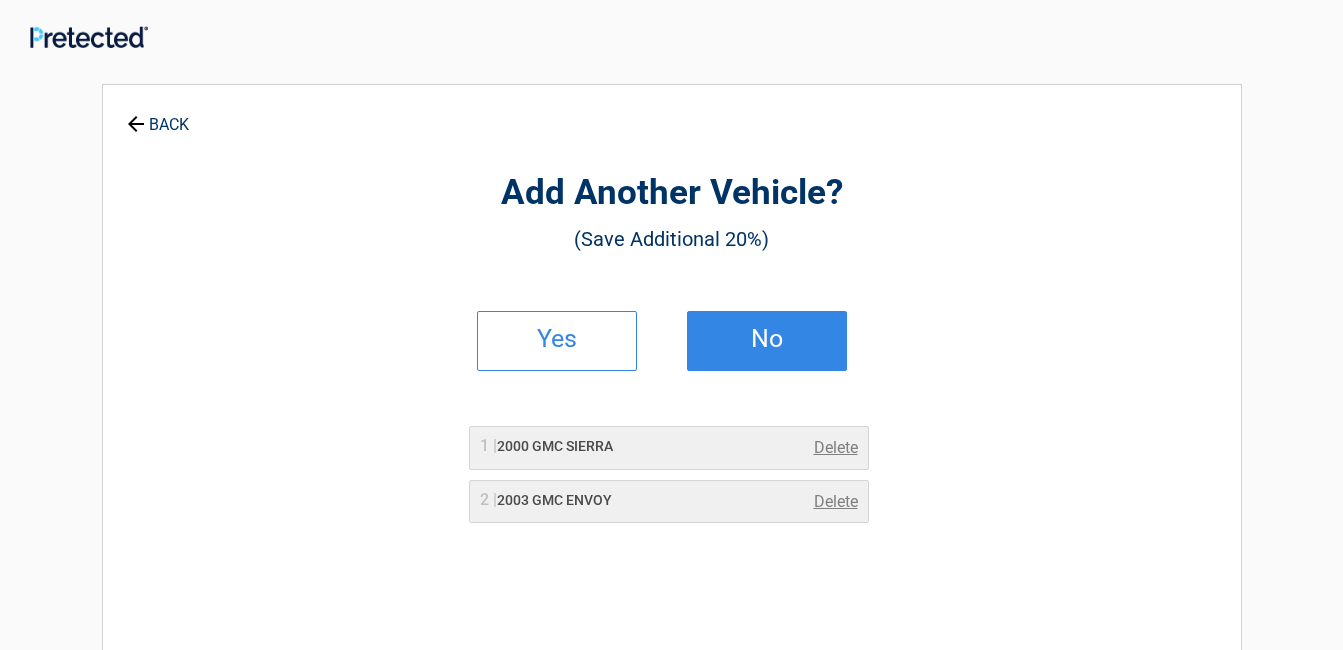 click on "No" at bounding box center (767, 341) 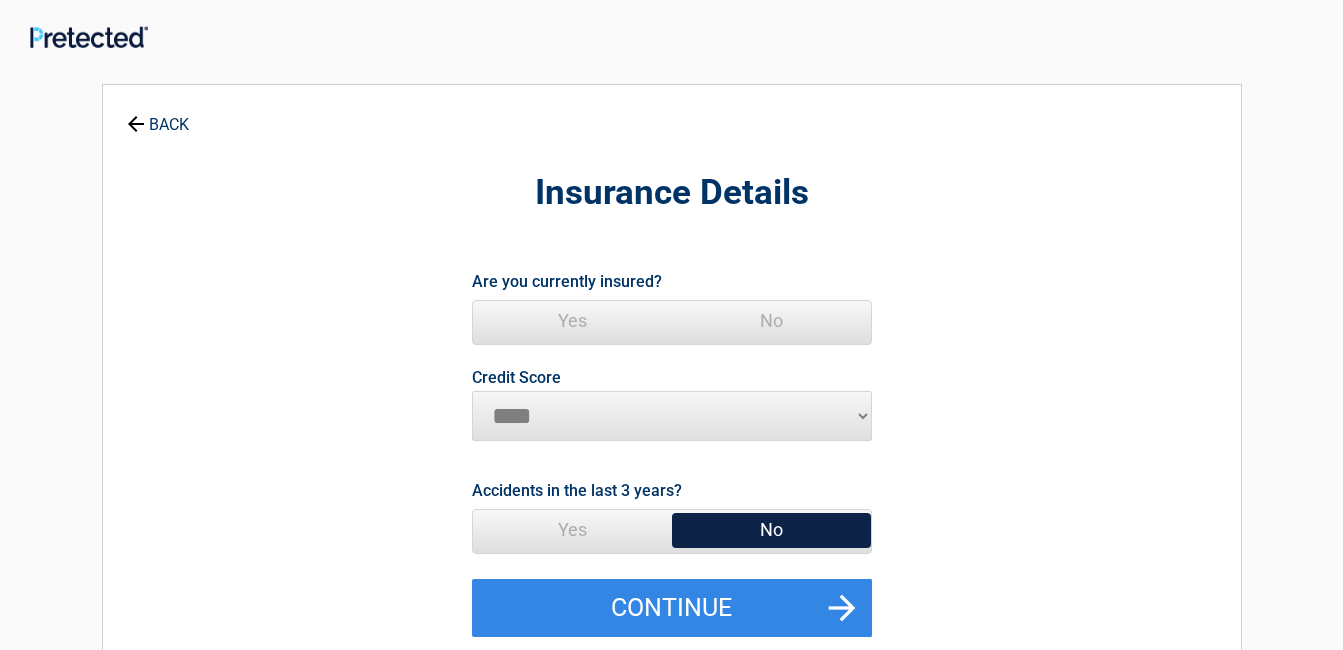 click on "Yes" at bounding box center (572, 321) 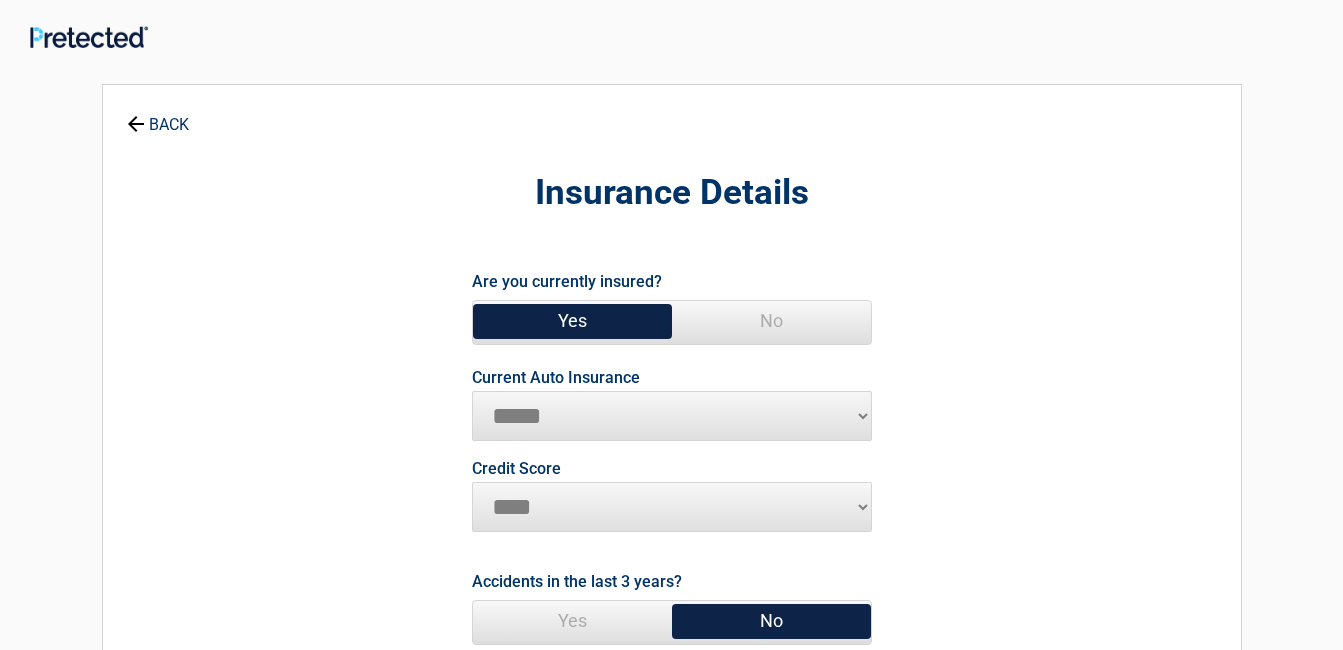 click on "**********" at bounding box center (672, 416) 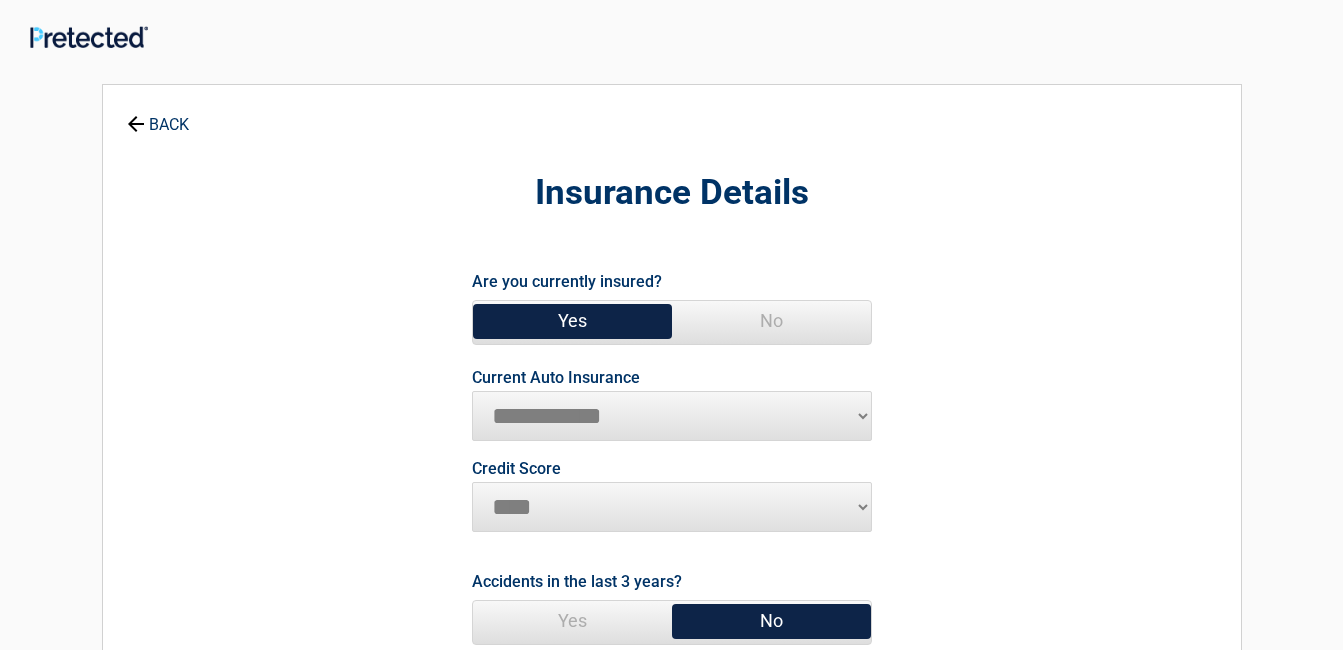click on "**********" at bounding box center [672, 416] 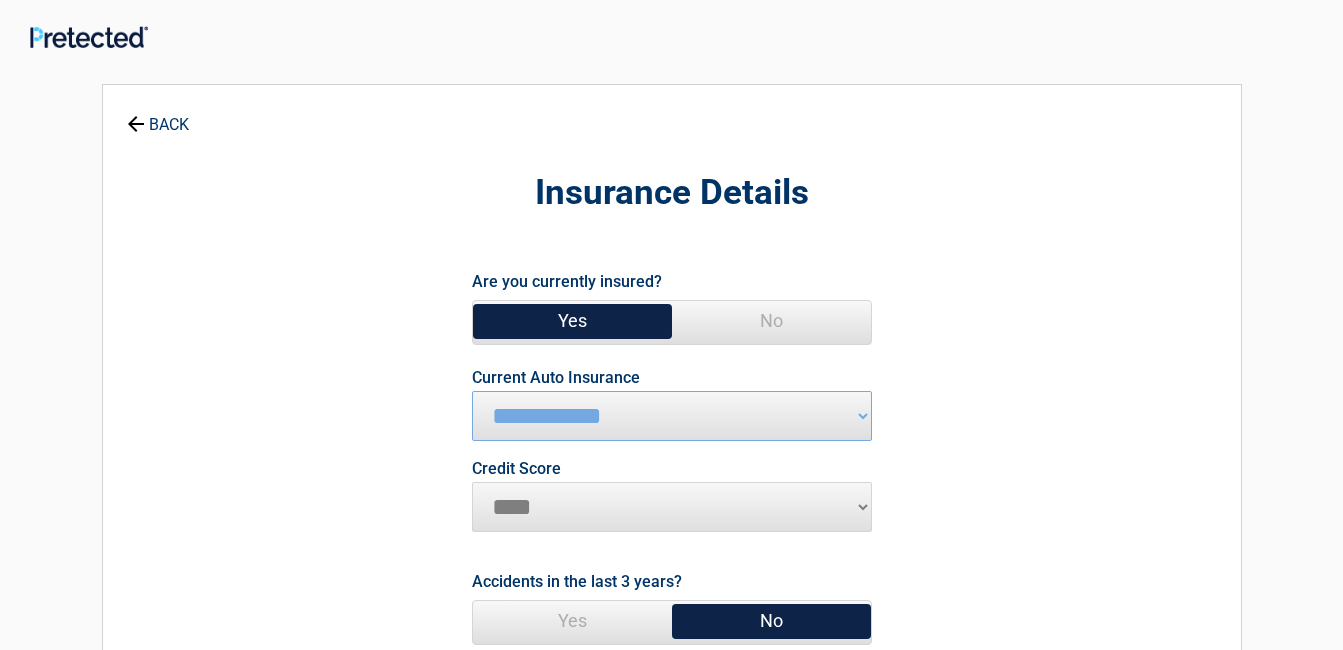 drag, startPoint x: 862, startPoint y: 503, endPoint x: 852, endPoint y: 497, distance: 11.661903 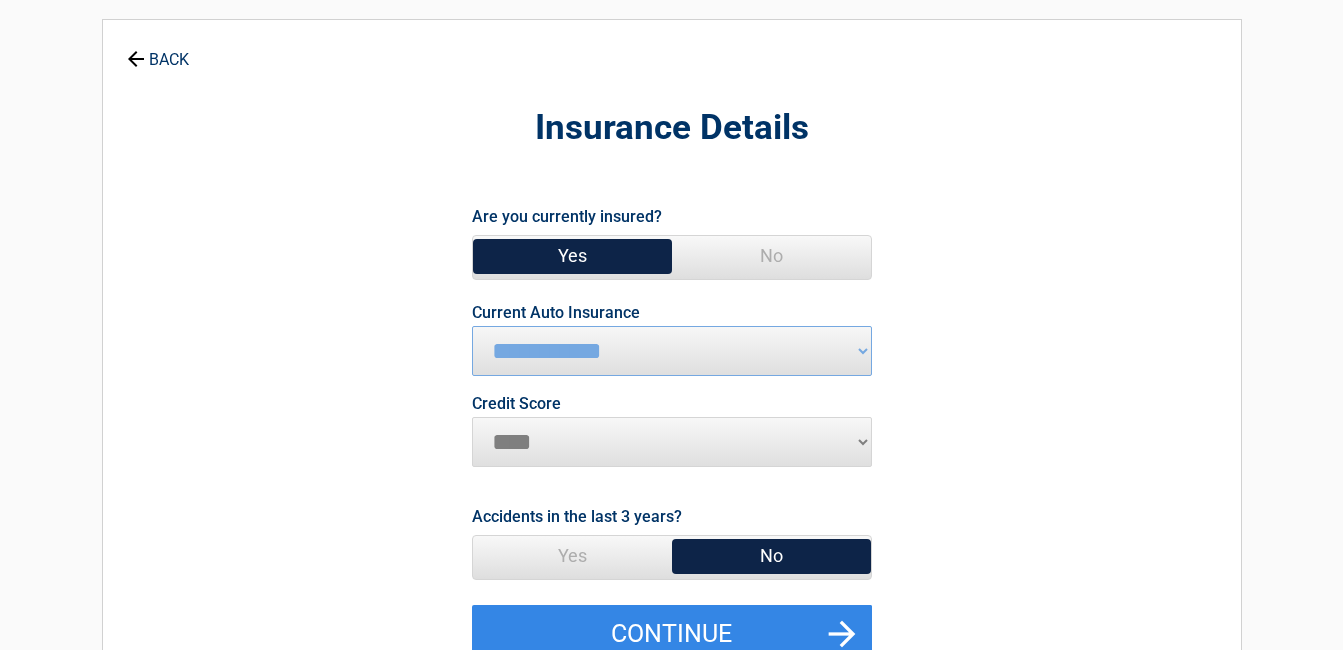 scroll, scrollTop: 100, scrollLeft: 0, axis: vertical 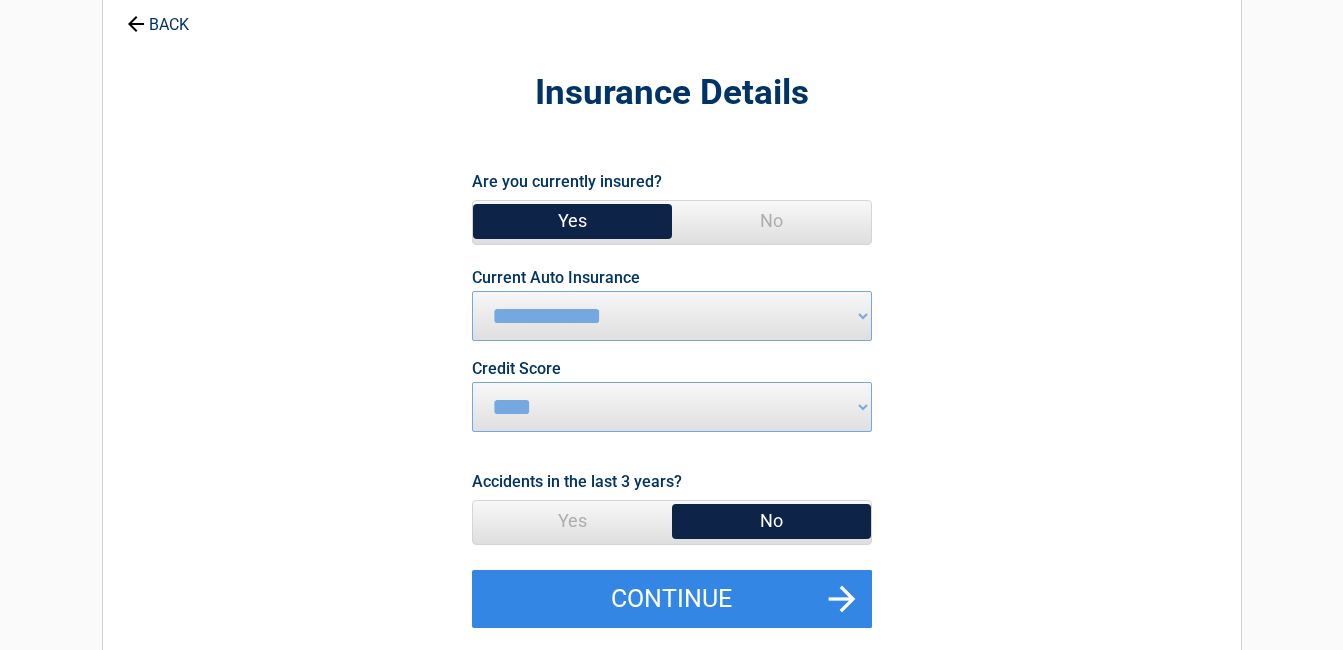click on "No" at bounding box center [771, 521] 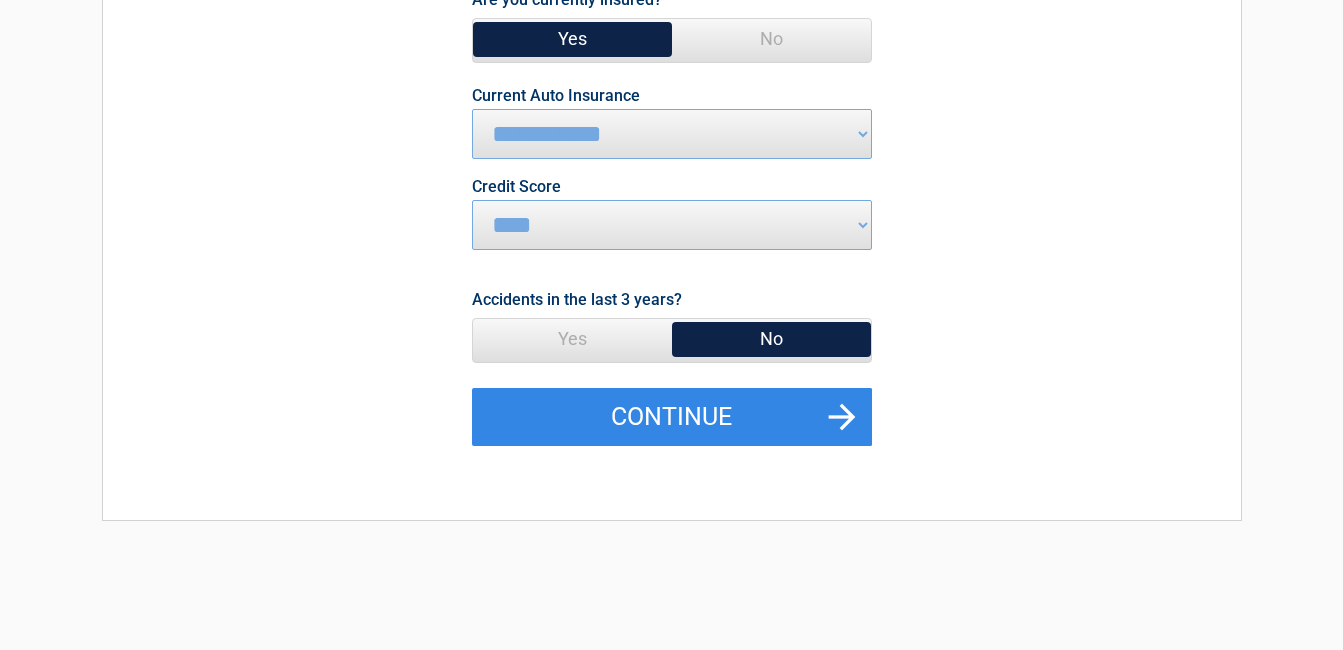 scroll, scrollTop: 300, scrollLeft: 0, axis: vertical 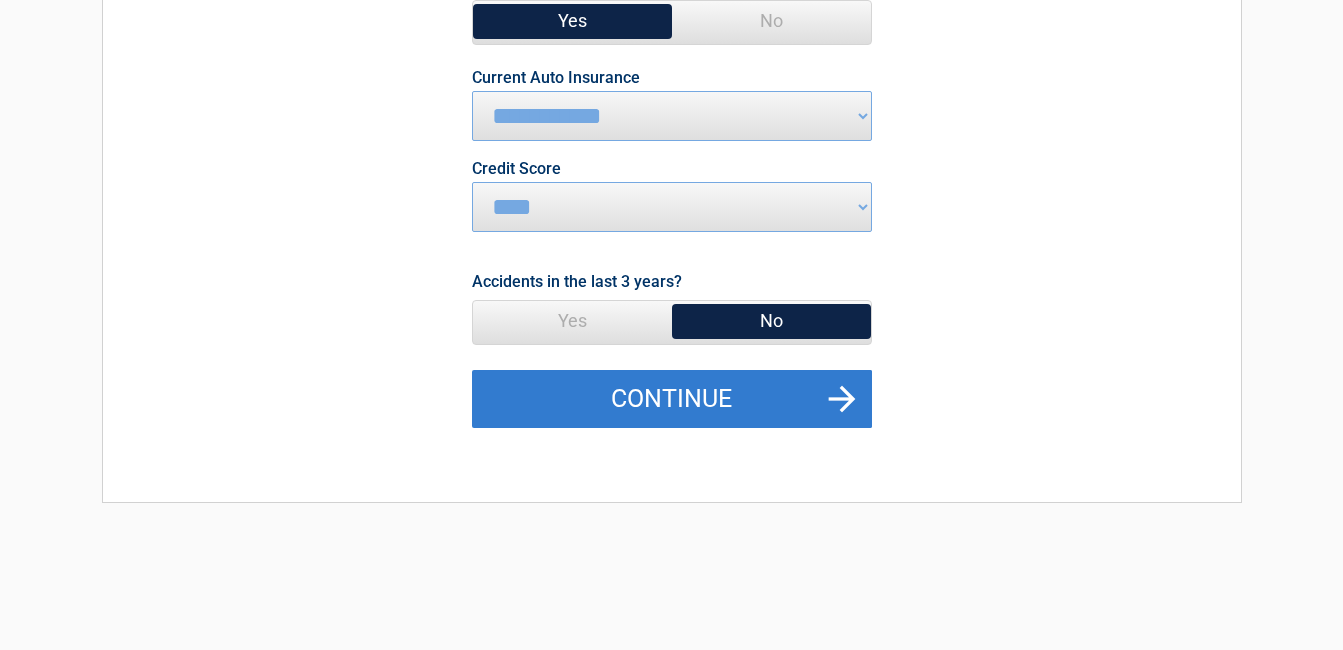 click on "Continue" at bounding box center (672, 399) 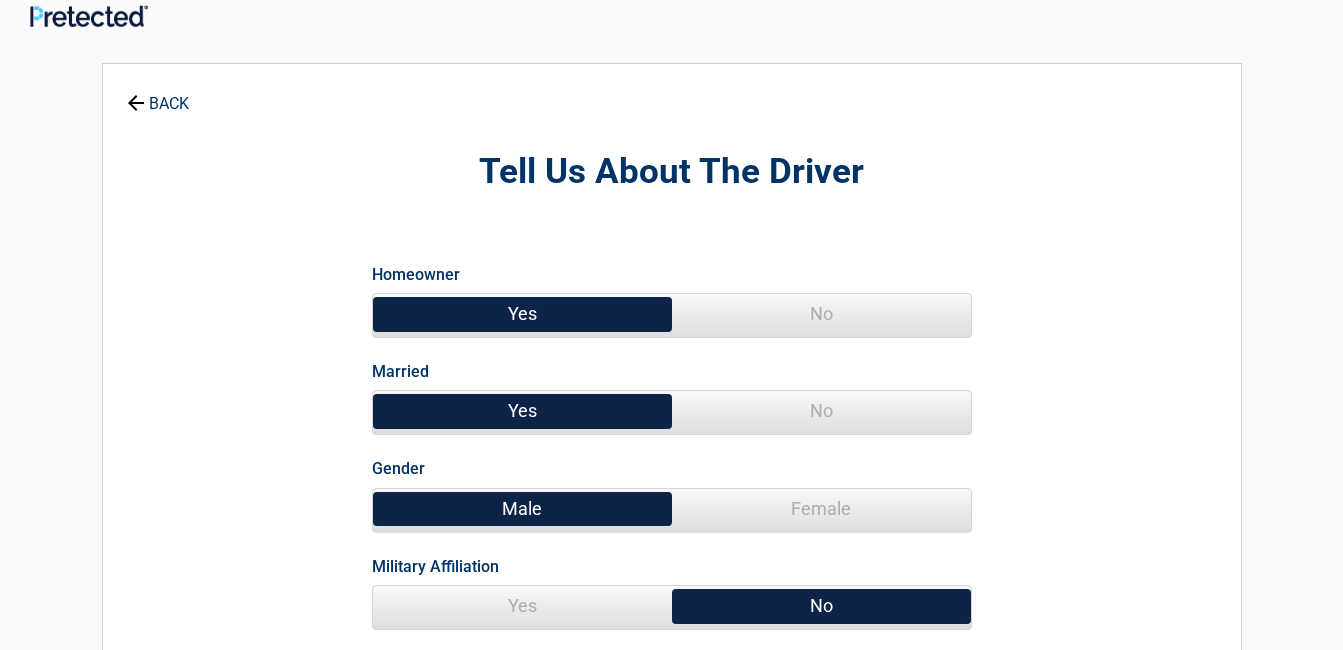 scroll, scrollTop: 0, scrollLeft: 0, axis: both 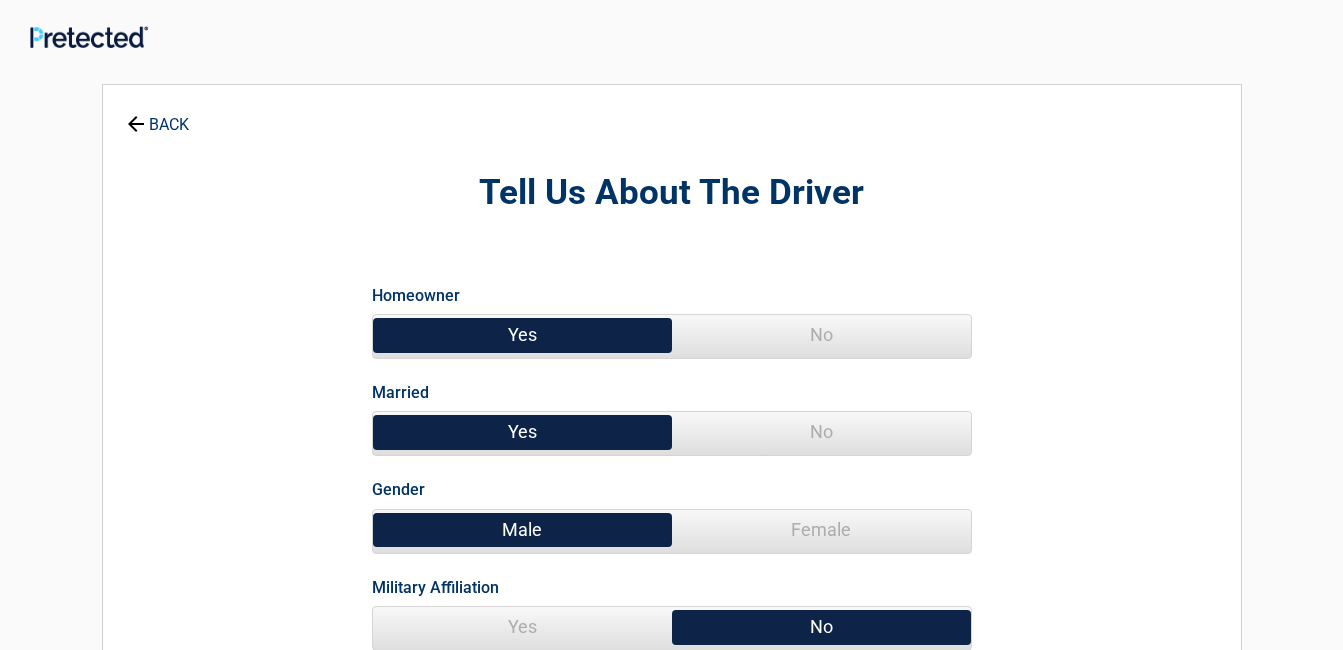 click on "Married
Yes
No" at bounding box center (672, 412) 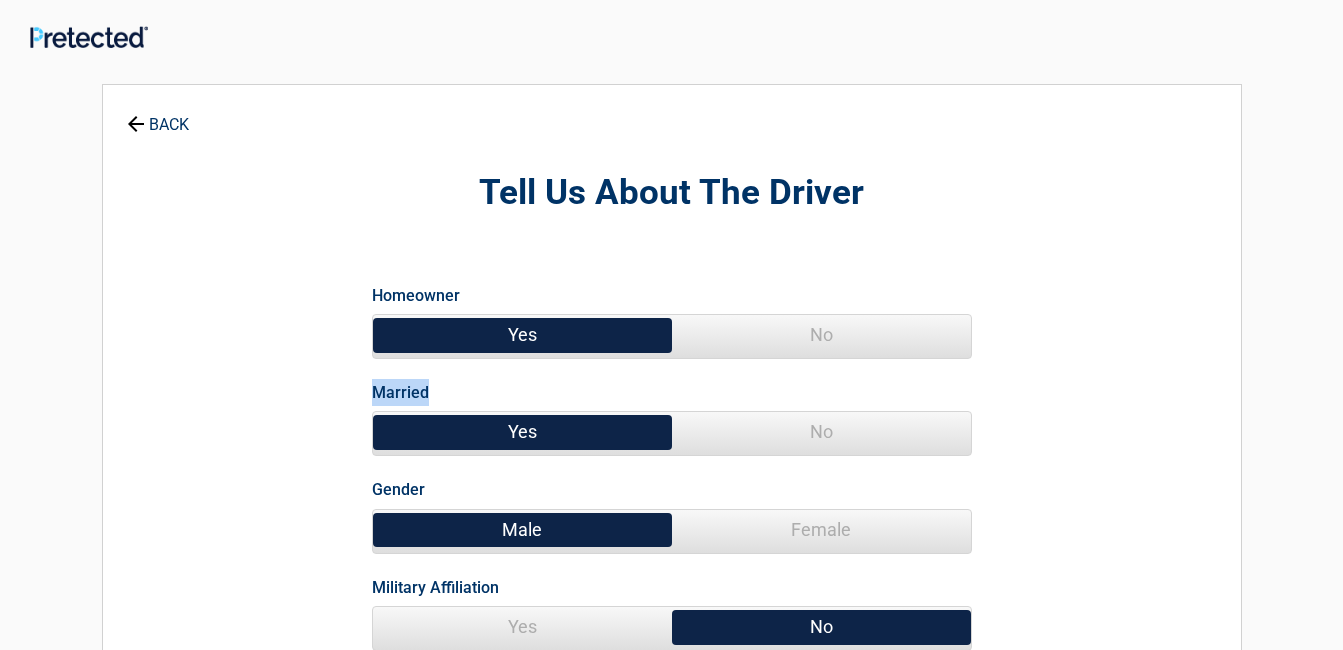 click on "Married" at bounding box center (400, 392) 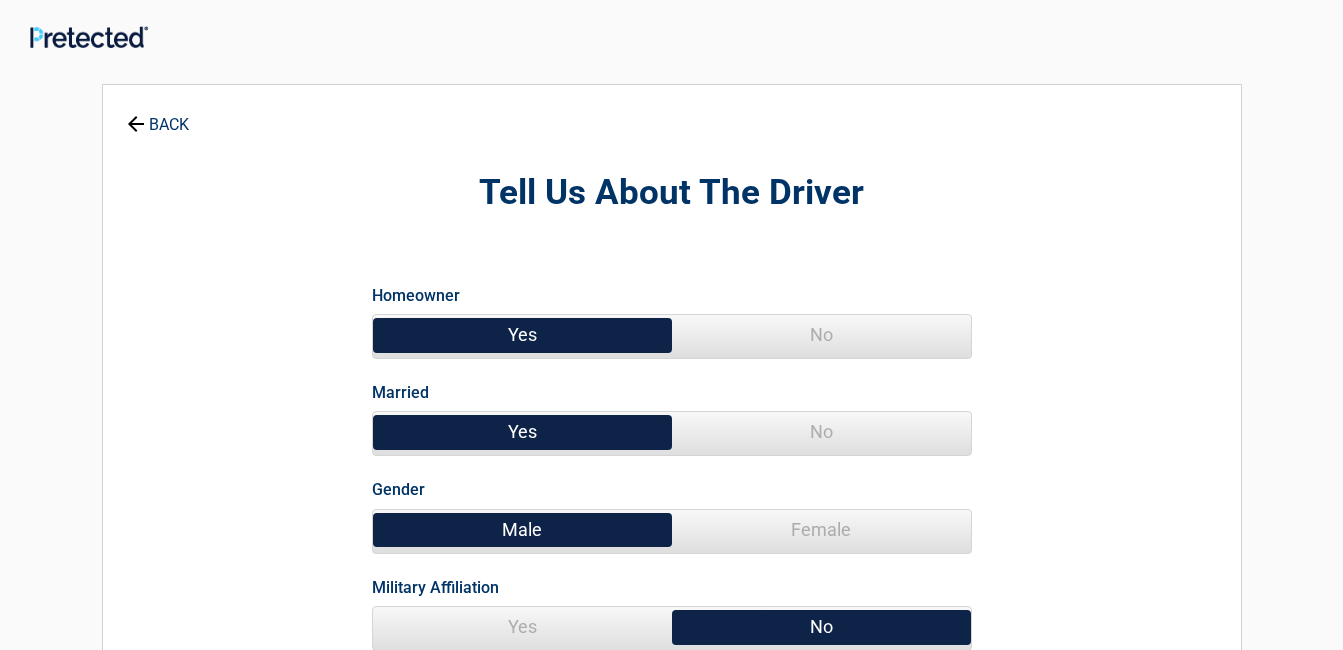 click on "Yes" at bounding box center (522, 432) 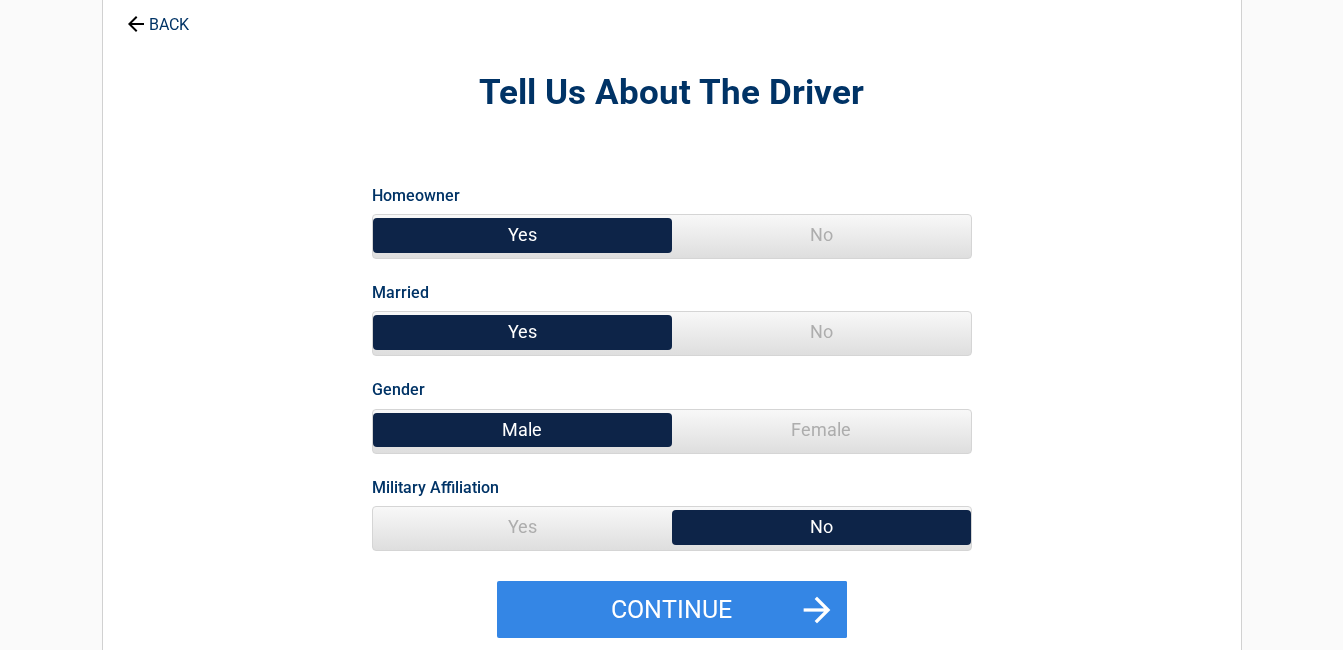 click on "Male" at bounding box center [522, 430] 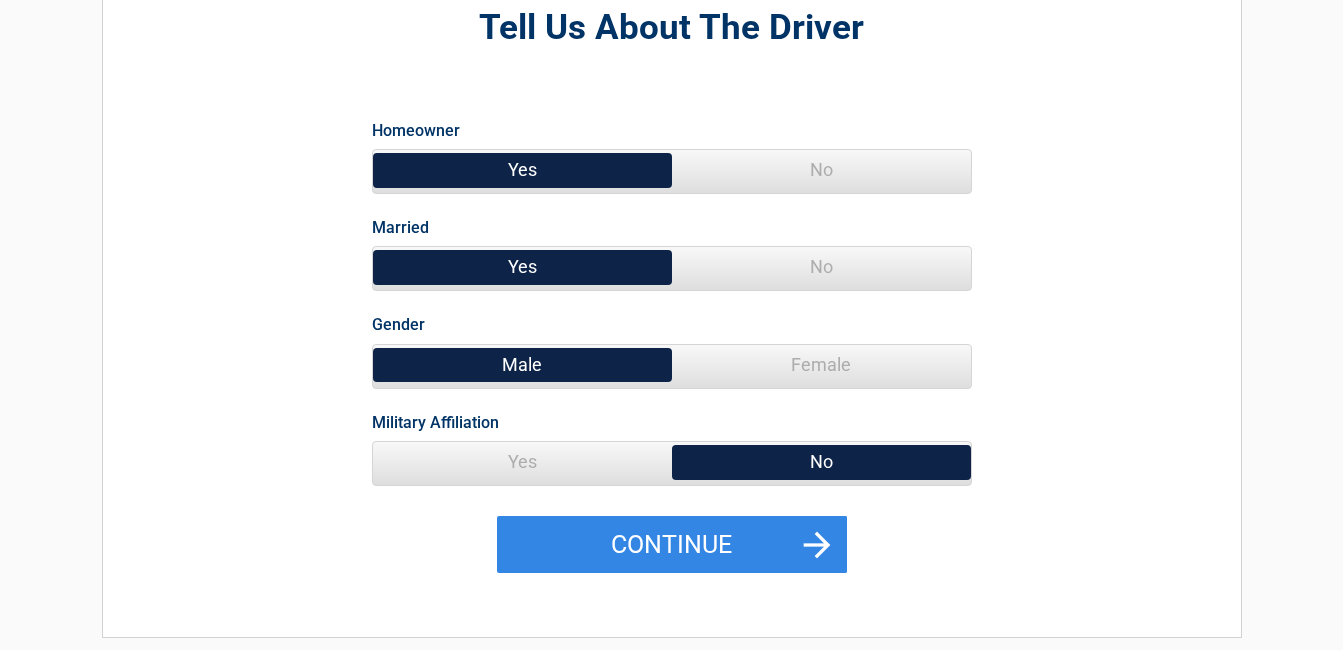 scroll, scrollTop: 200, scrollLeft: 0, axis: vertical 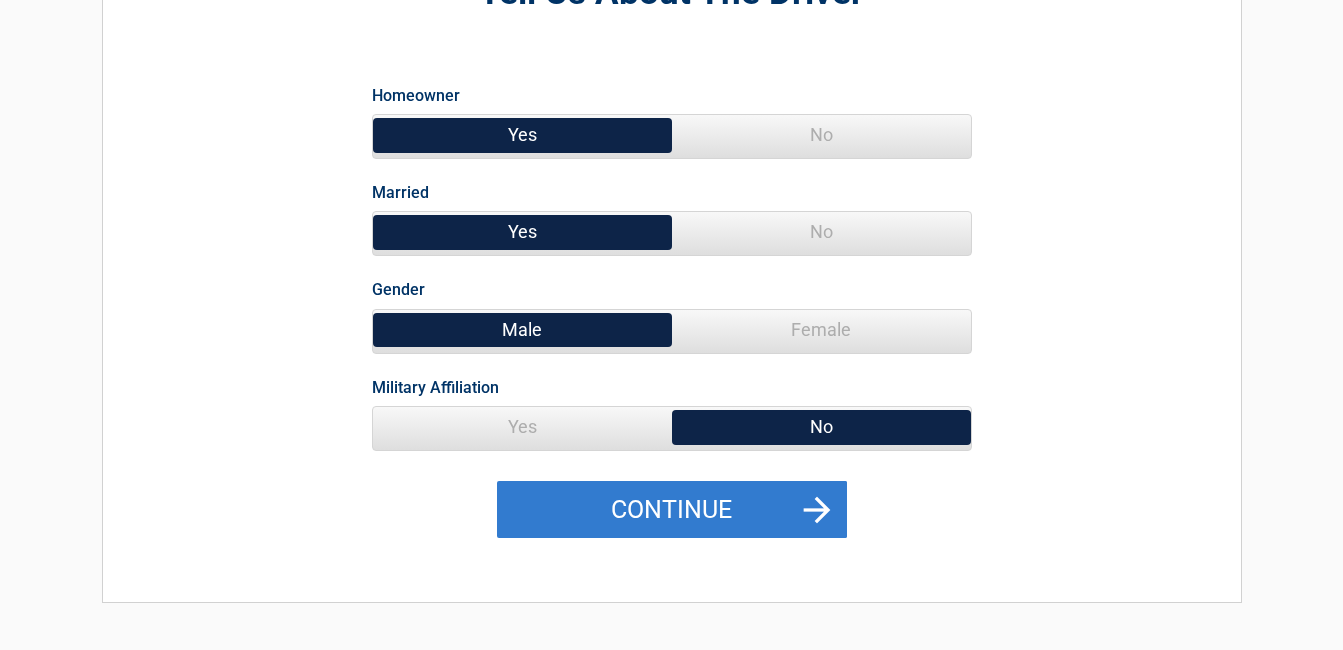 click on "Continue" at bounding box center (672, 510) 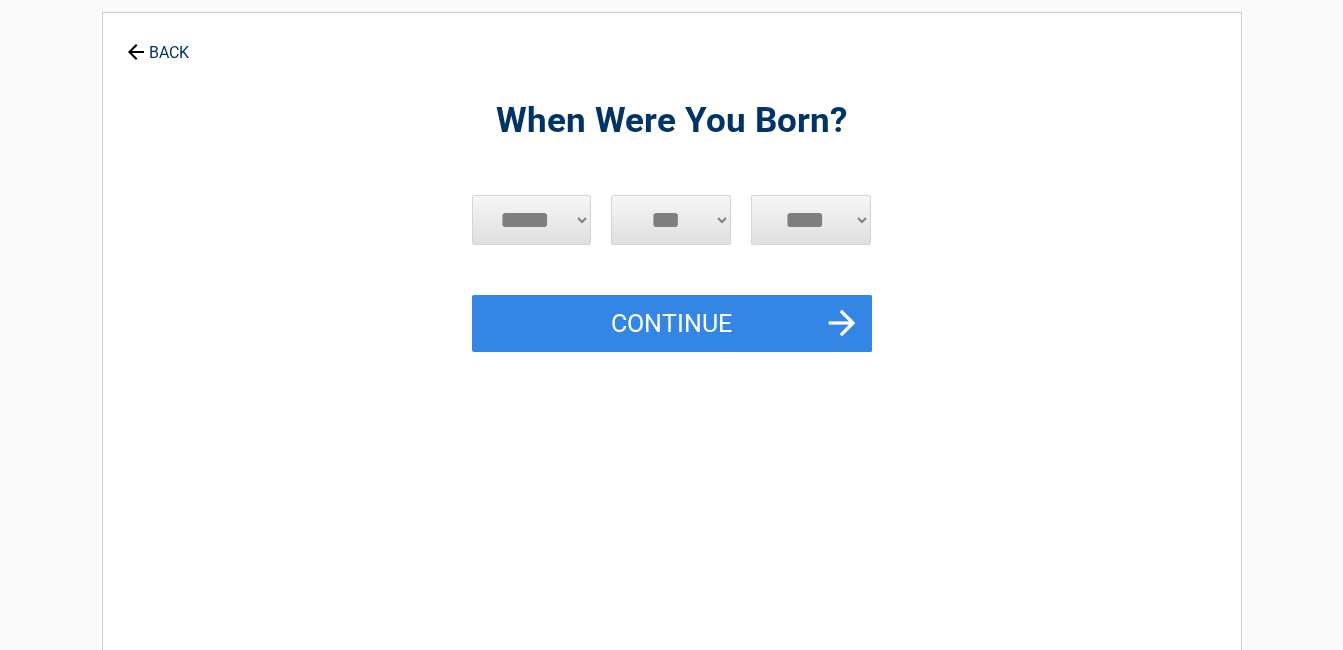 scroll, scrollTop: 0, scrollLeft: 0, axis: both 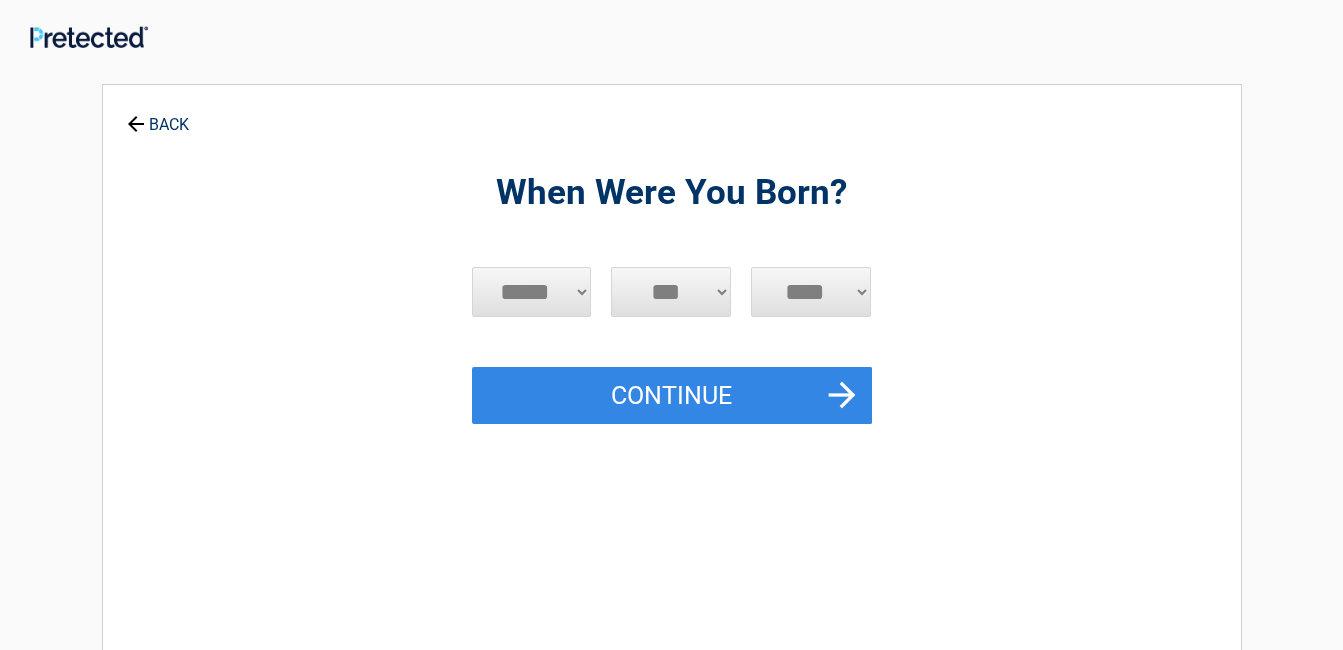 drag, startPoint x: 714, startPoint y: 510, endPoint x: 698, endPoint y: 479, distance: 34.88553 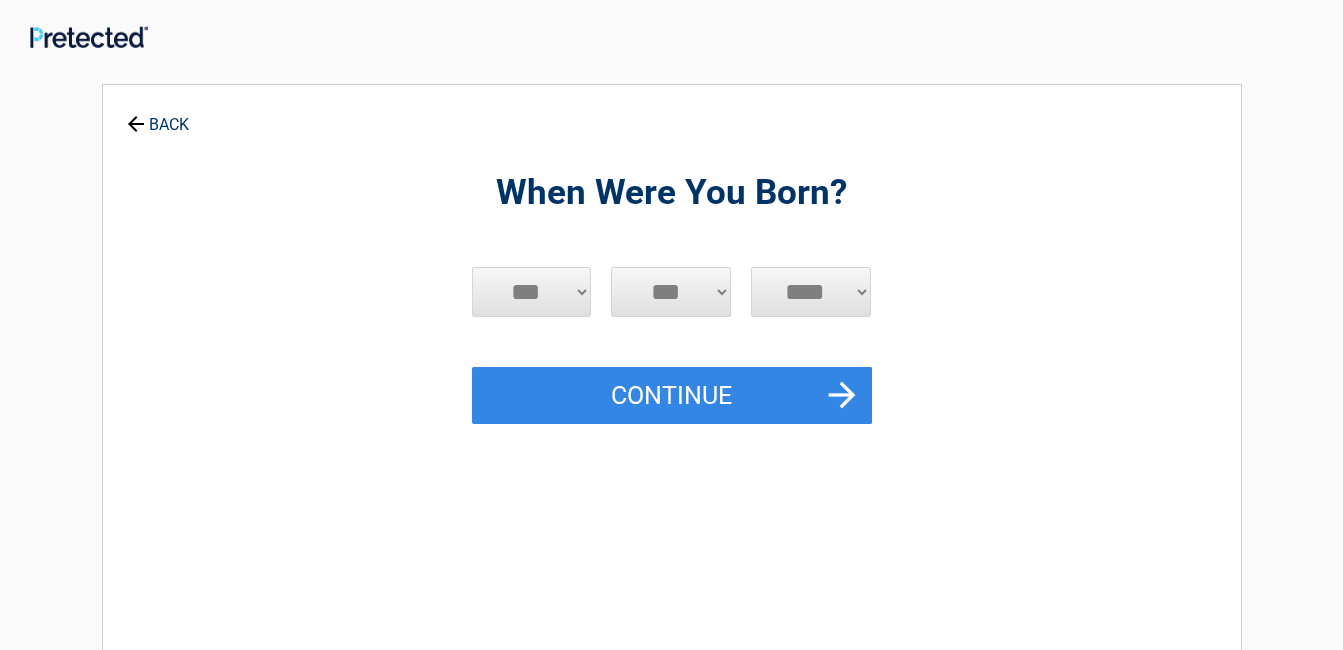 click on "*****
***
***
***
***
***
***
***
***
***
***
***
***" at bounding box center [532, 292] 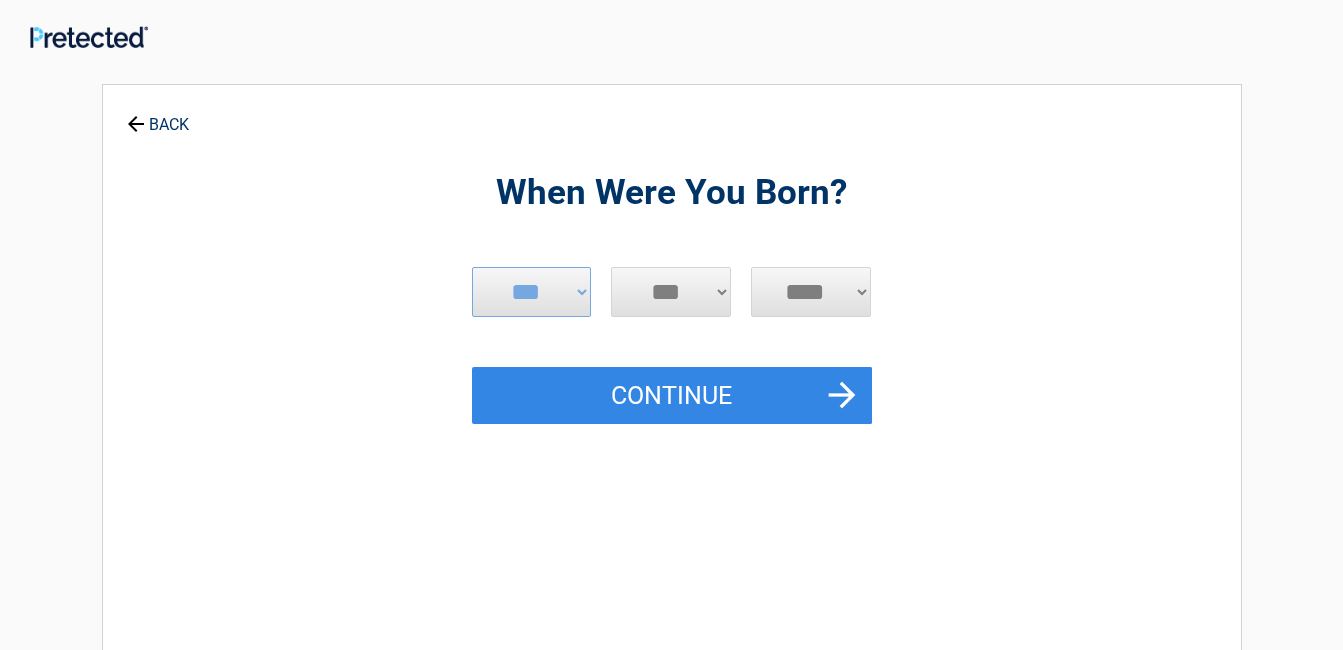 click on "*** * * * * * * * * * ** ** ** ** ** ** ** ** ** ** ** ** ** ** ** ** ** ** ** ** ** **" at bounding box center (671, 292) 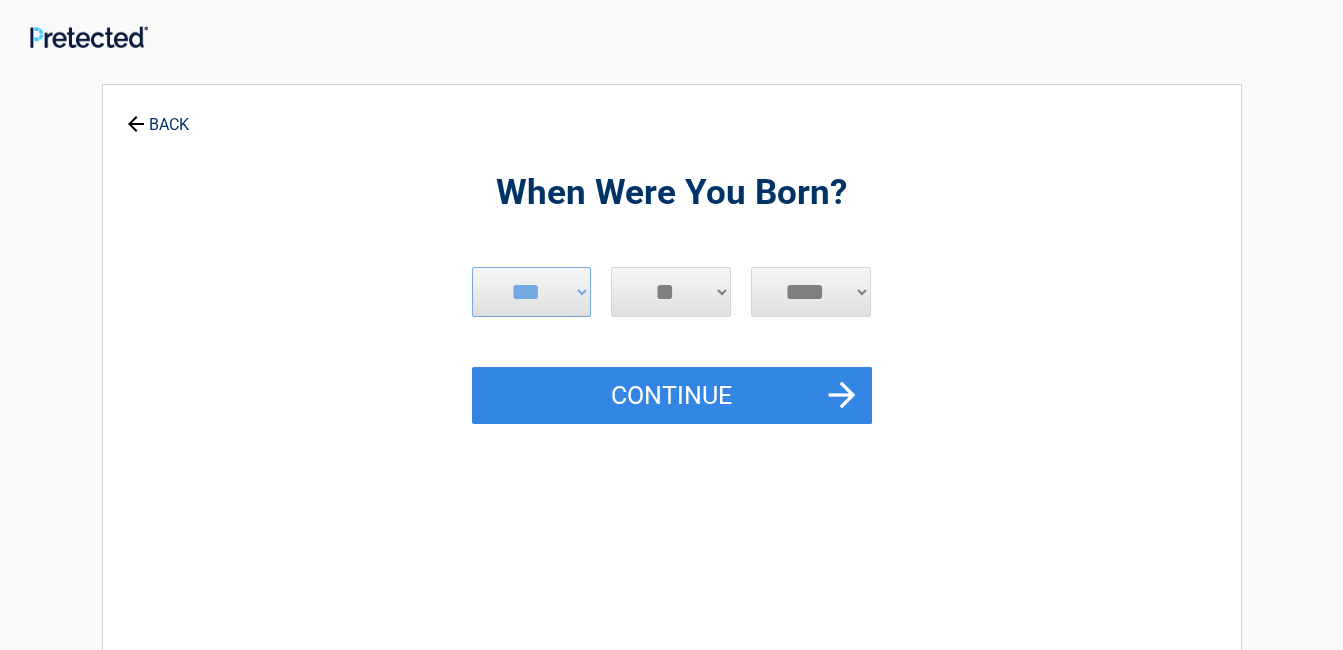 click on "*** * * * * * * * * * ** ** ** ** ** ** ** ** ** ** ** ** ** ** ** ** ** ** ** ** ** **" at bounding box center (671, 292) 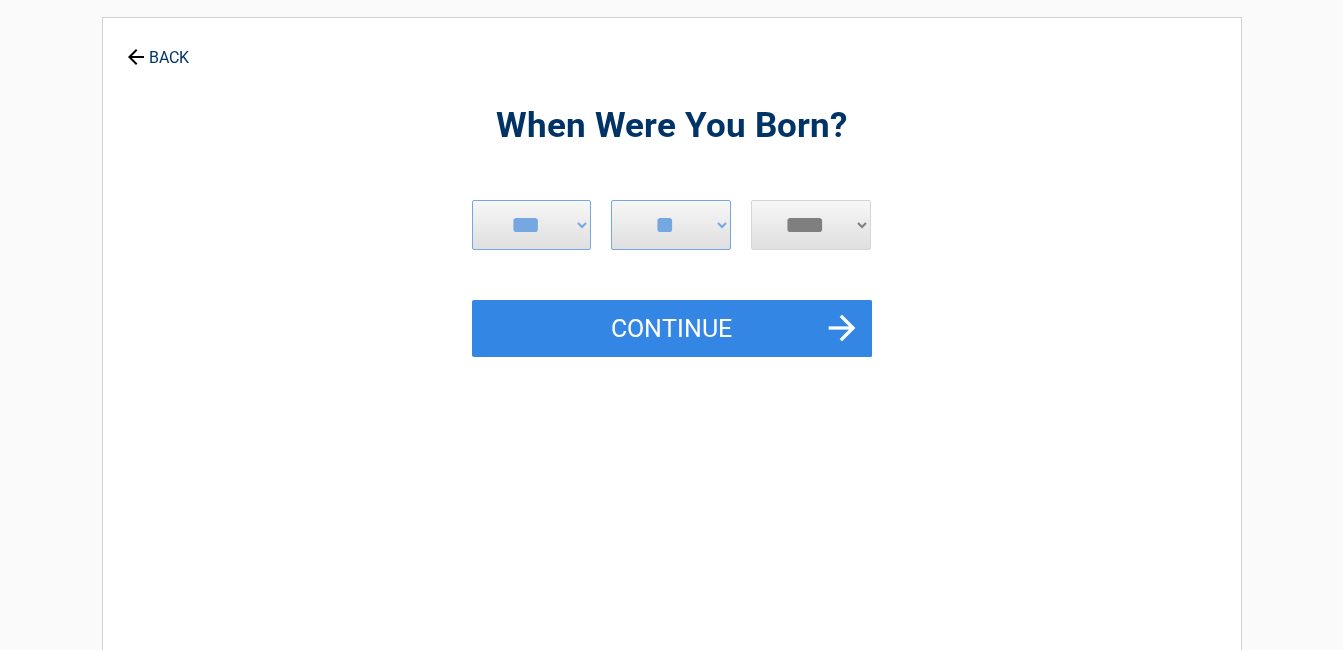 scroll, scrollTop: 100, scrollLeft: 0, axis: vertical 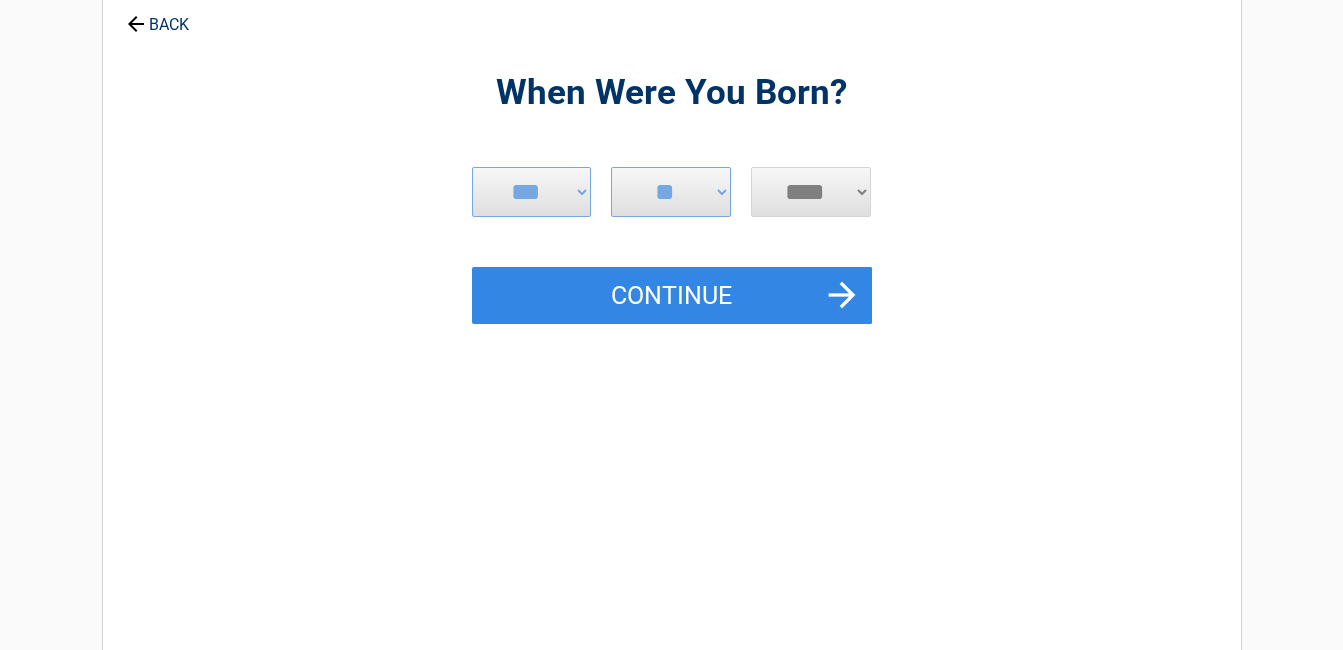 click on "****
****
****
****
****
****
****
****
****
****
****
****
****
****
****
****
****
****
****
****
****
****
****
****
****
****
****
****
****
****
****
****
****
****
****
****
****
****
****
****
****
****
****
****
****
****
****
****
****
****
****
****
****
****
****
****
****
****
****
****
****
****
****
****" at bounding box center [811, 192] 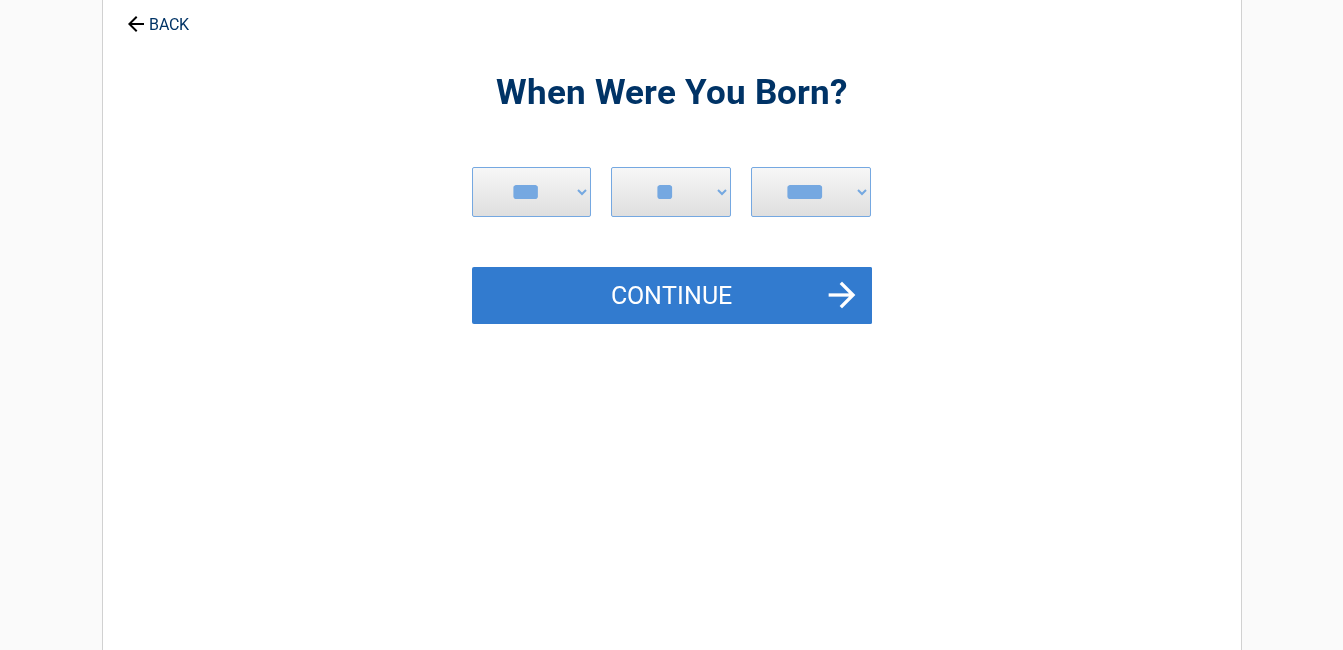 click on "Continue" at bounding box center (672, 296) 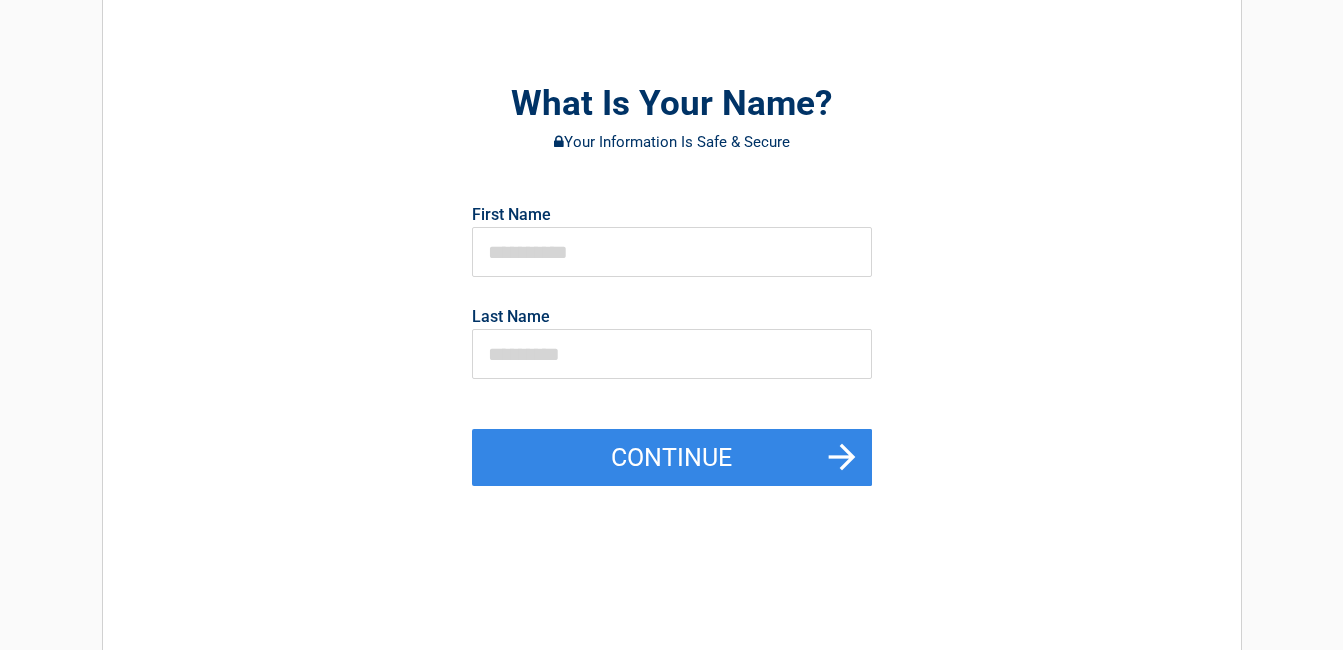 scroll, scrollTop: 0, scrollLeft: 0, axis: both 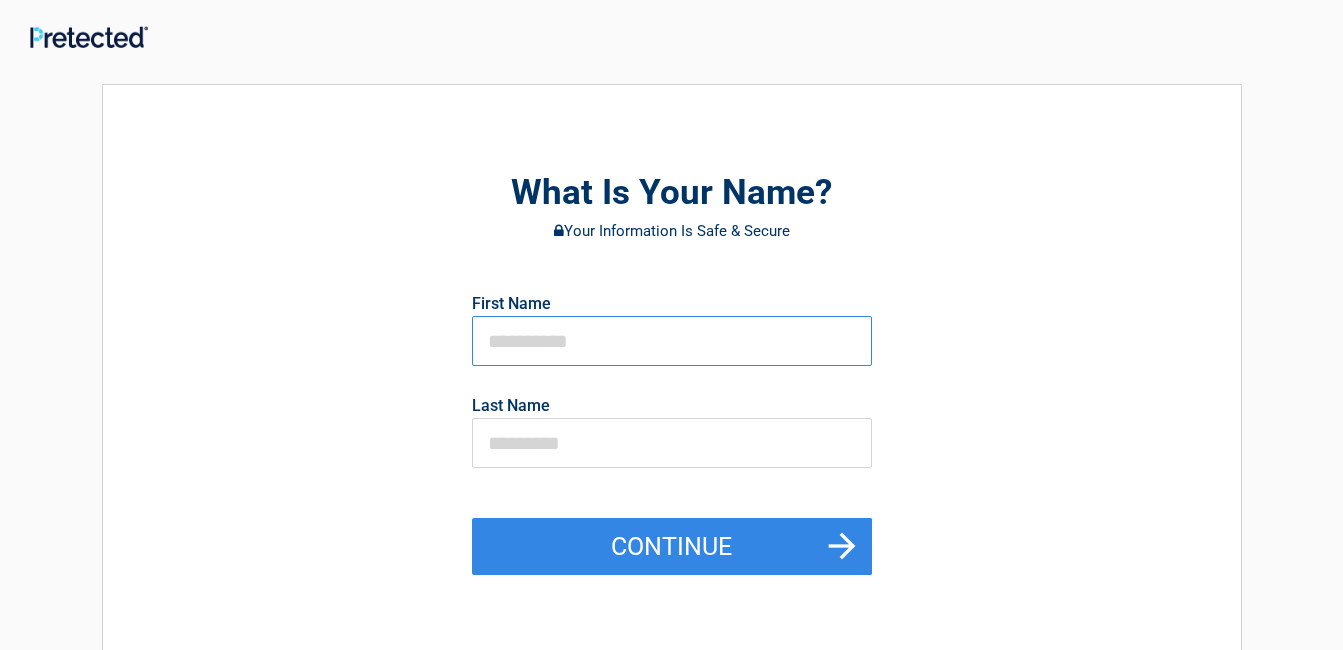 click at bounding box center (672, 341) 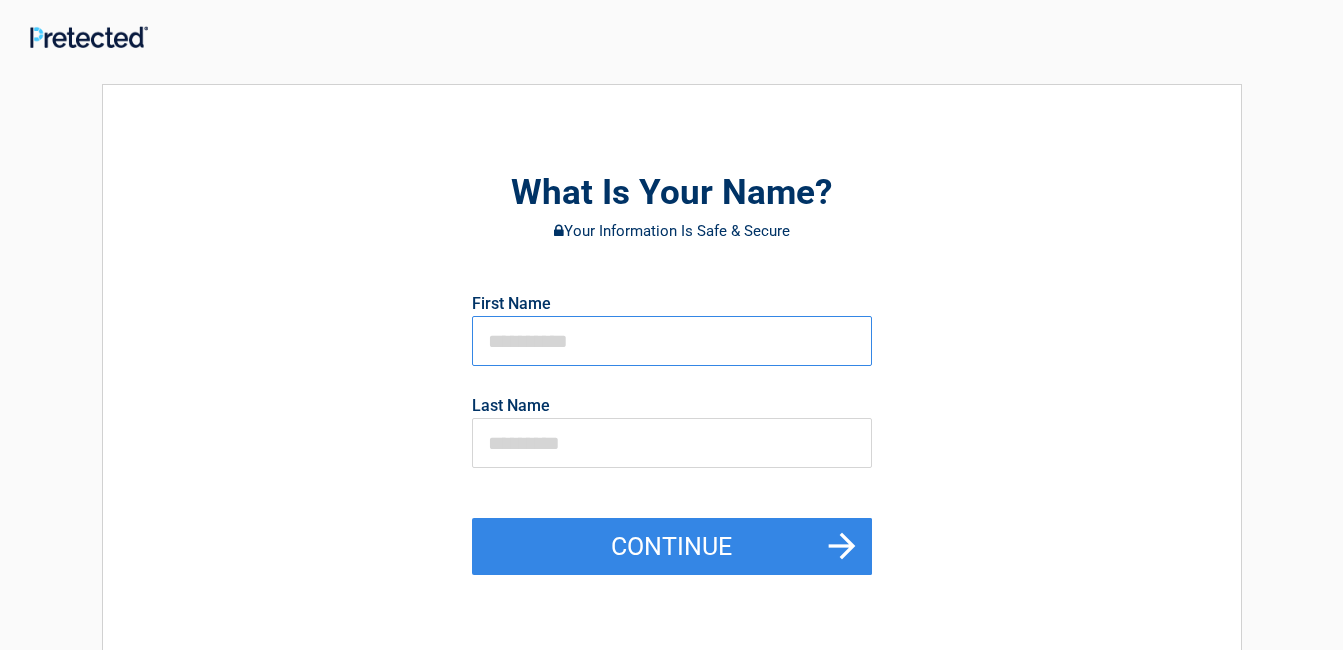 type on "******" 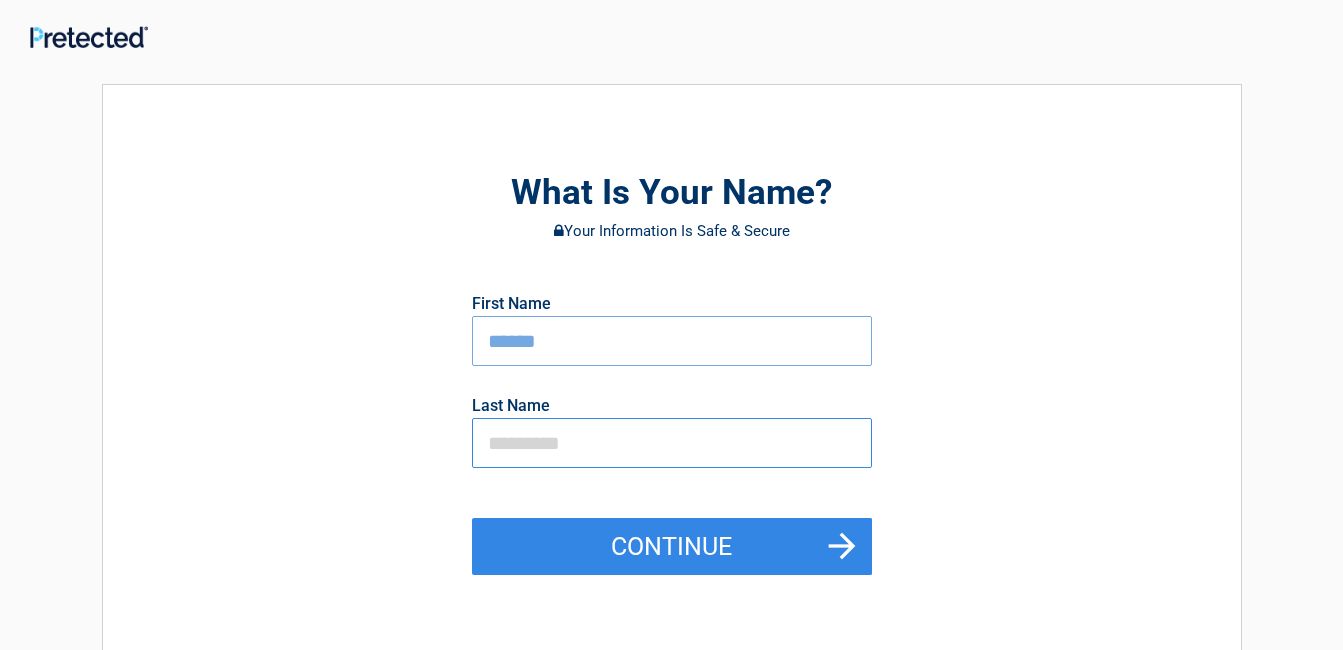 click at bounding box center (672, 443) 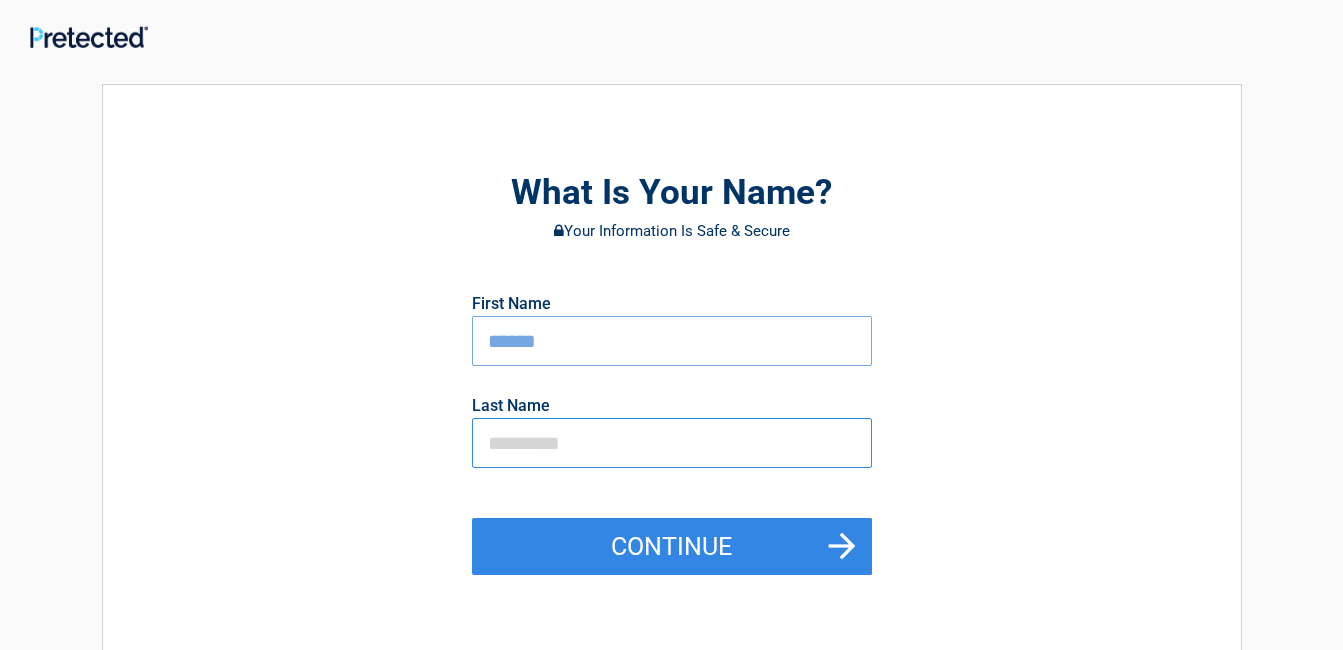 type on "****" 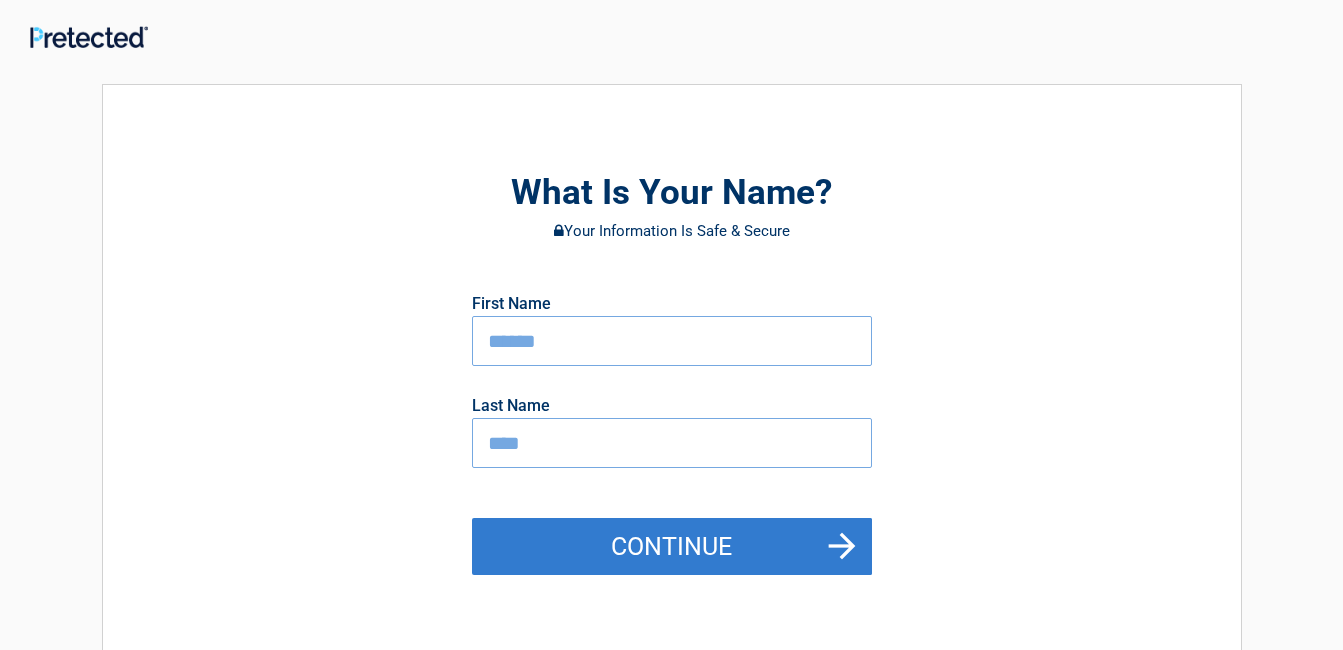 click on "Continue" at bounding box center [672, 547] 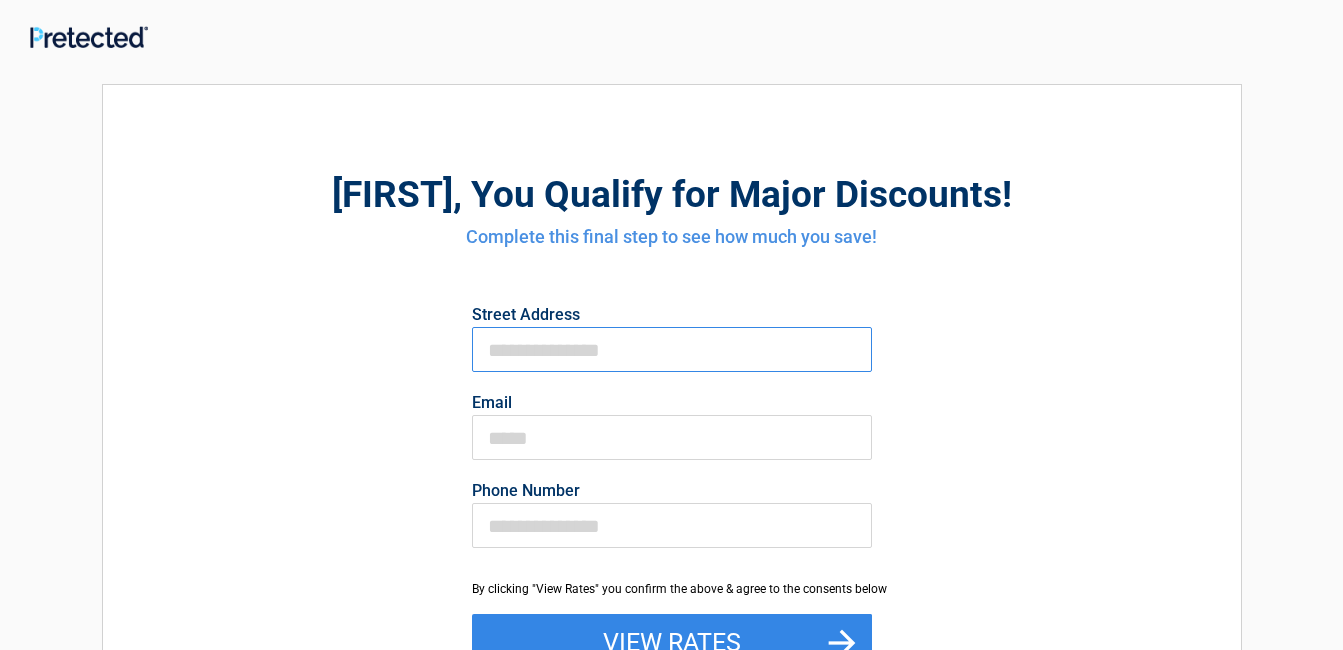 click on "First Name" at bounding box center (672, 349) 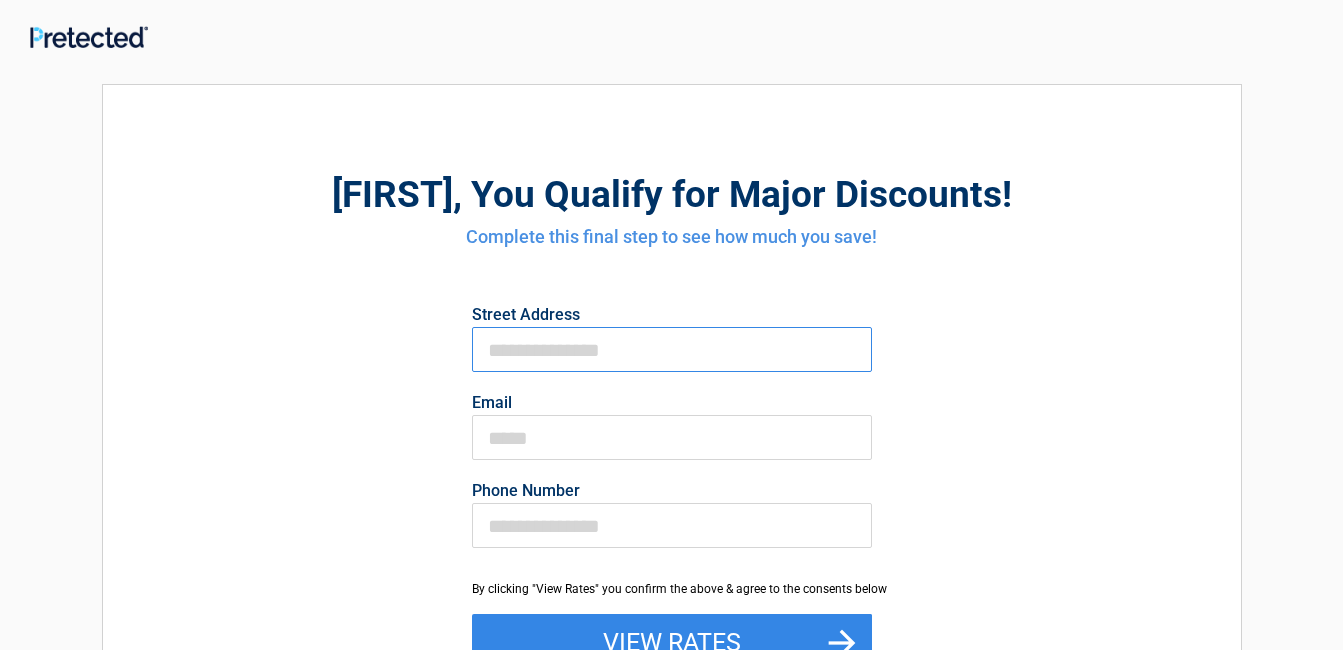 type on "**********" 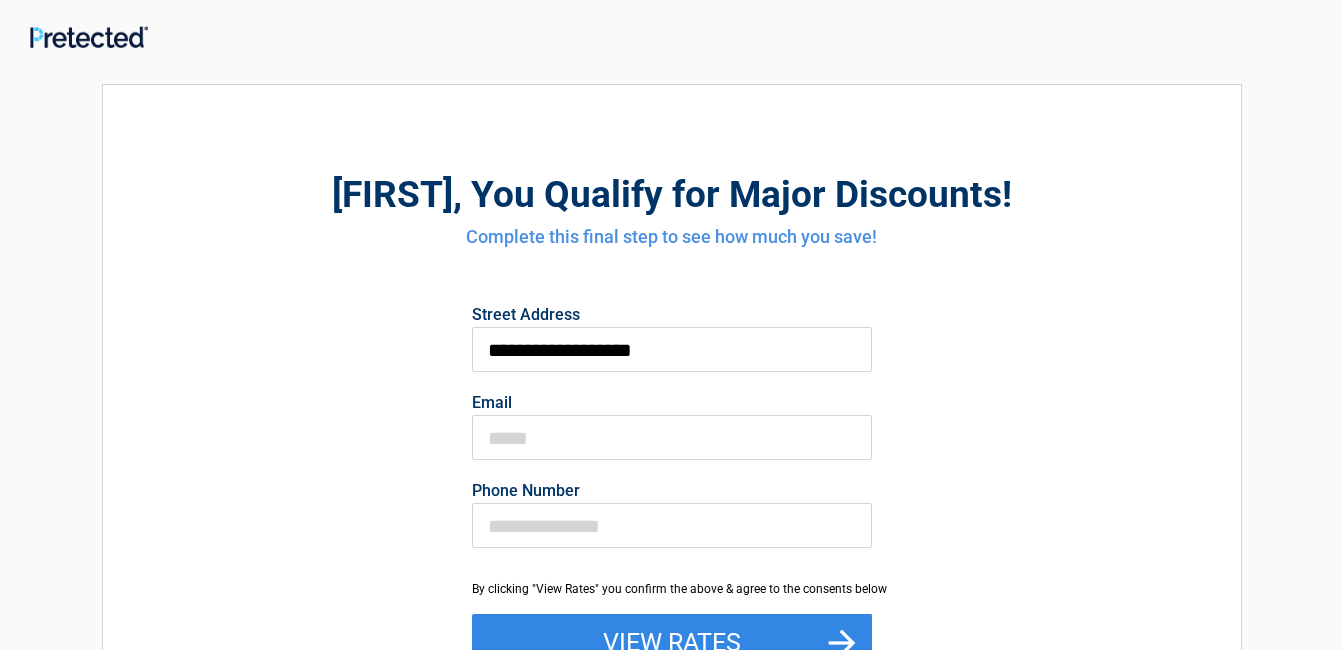 type on "**********" 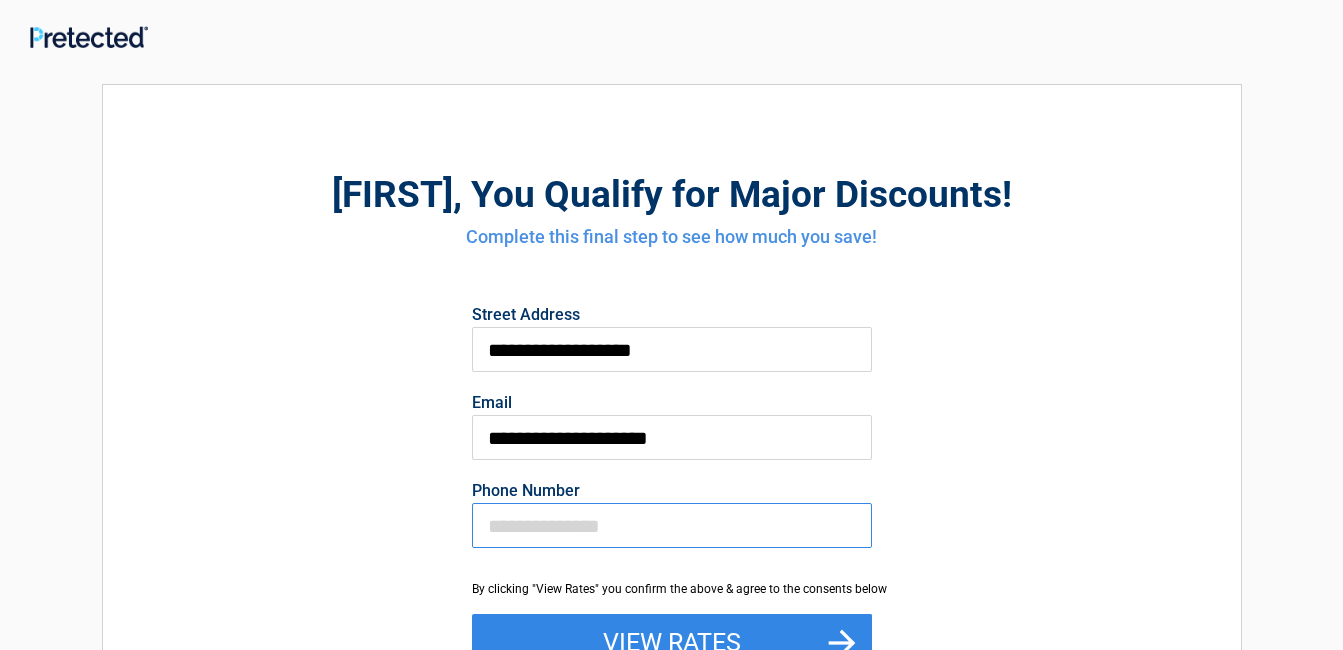 type on "**********" 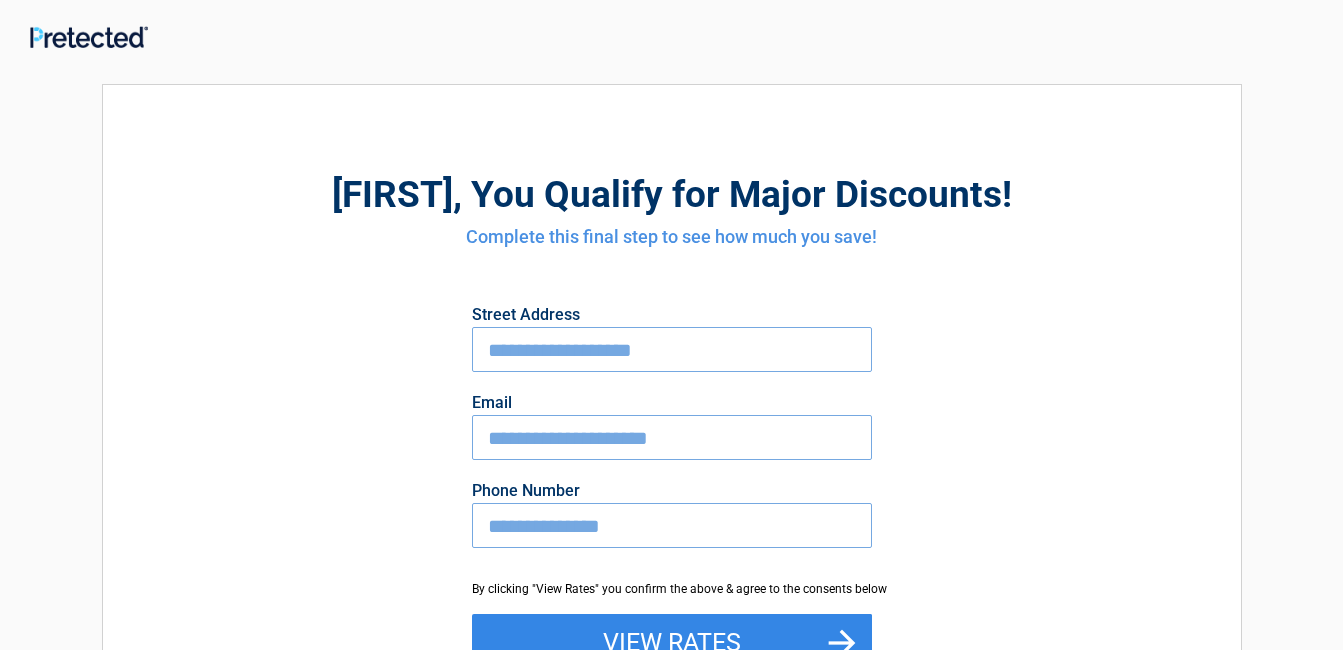 scroll, scrollTop: 100, scrollLeft: 0, axis: vertical 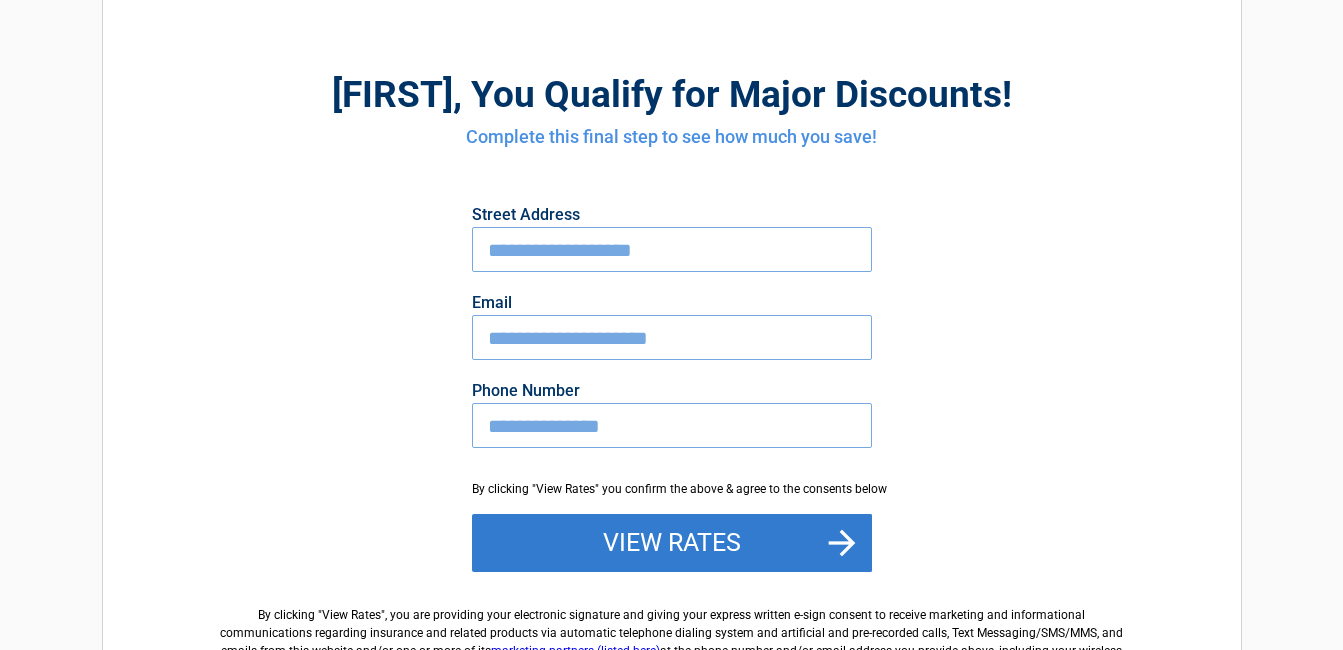drag, startPoint x: 621, startPoint y: 543, endPoint x: 624, endPoint y: 529, distance: 14.3178215 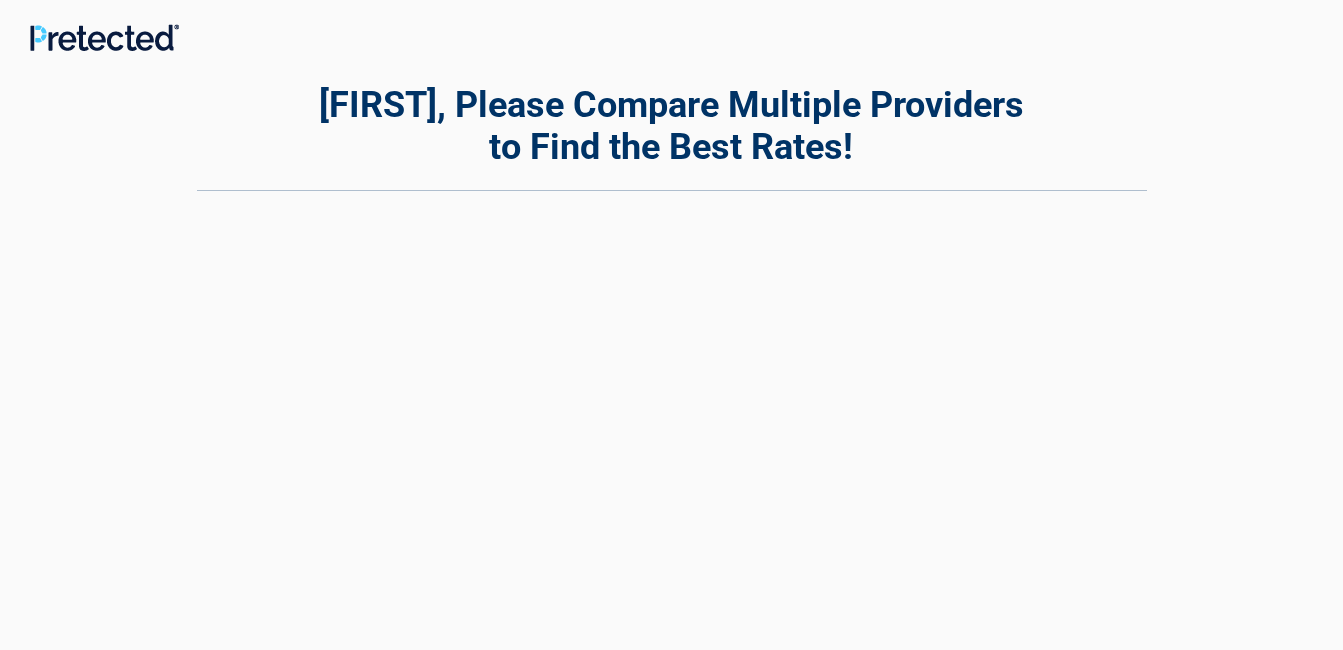 scroll, scrollTop: 0, scrollLeft: 0, axis: both 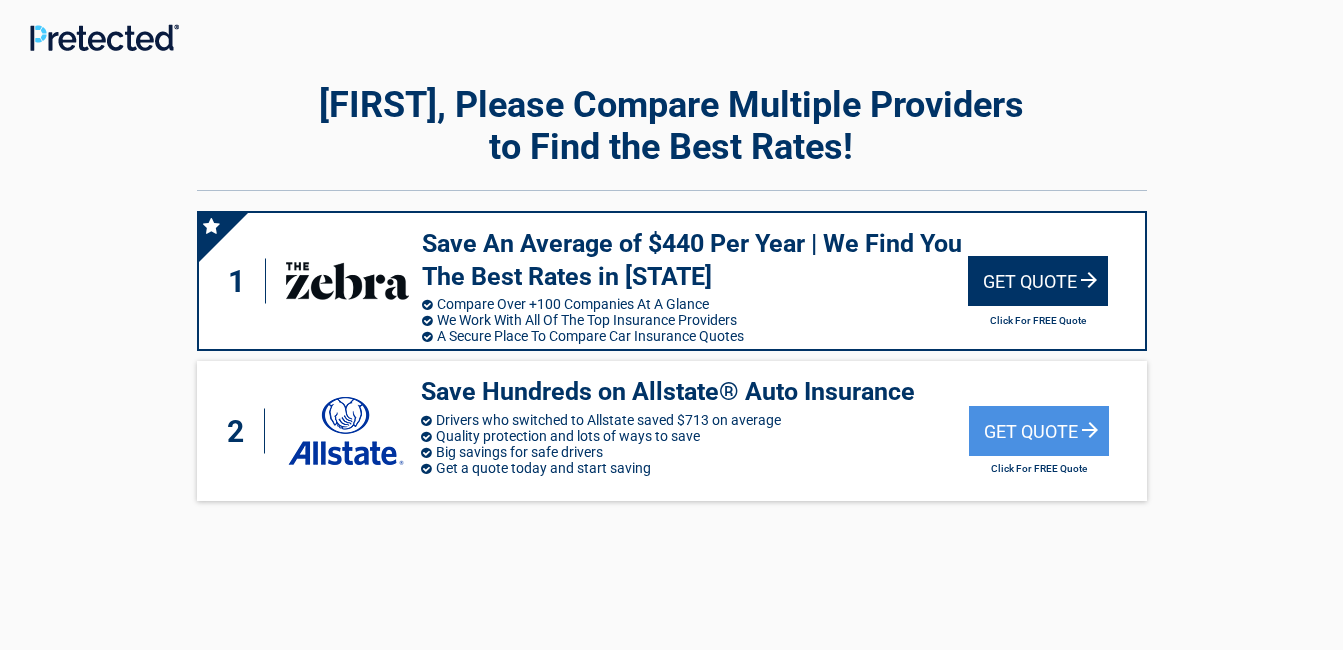 click on "Get Quote" at bounding box center (1038, 281) 